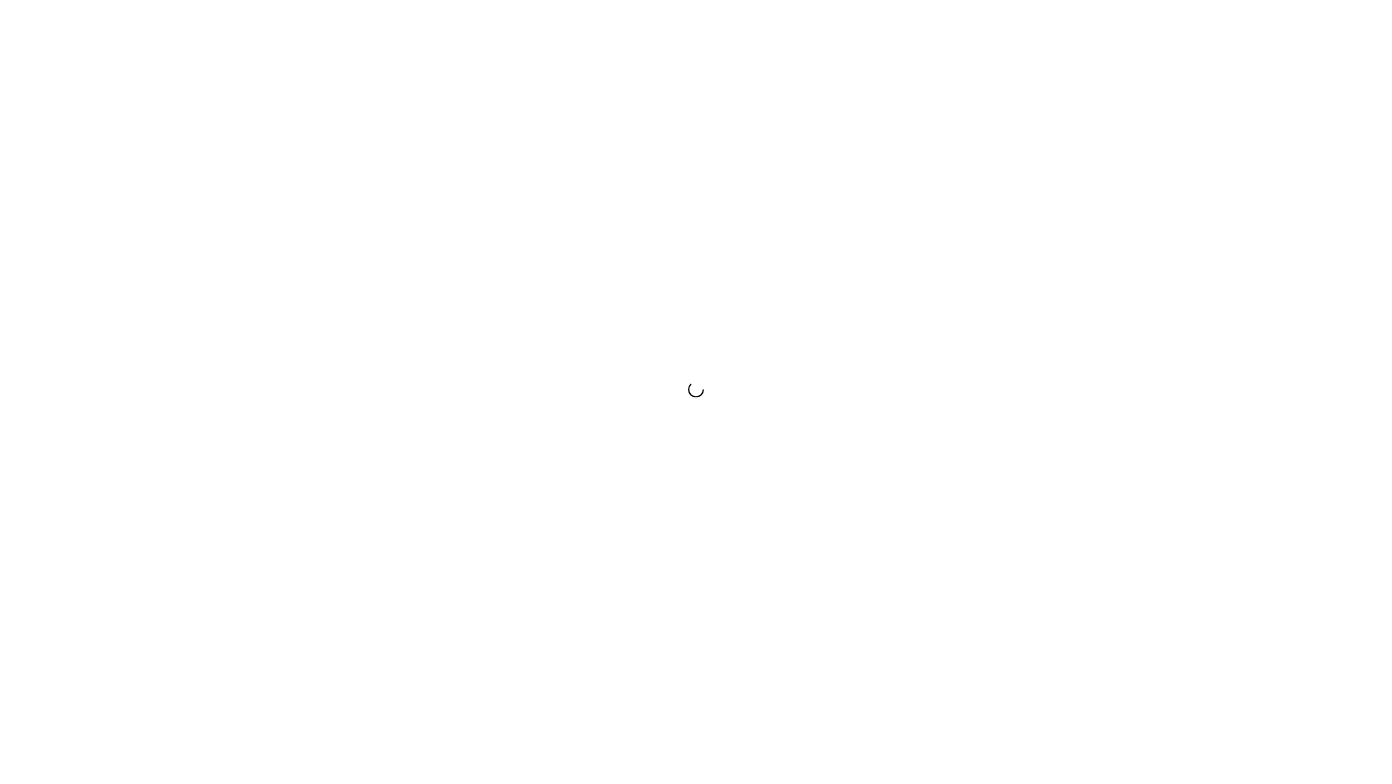 scroll, scrollTop: 0, scrollLeft: 0, axis: both 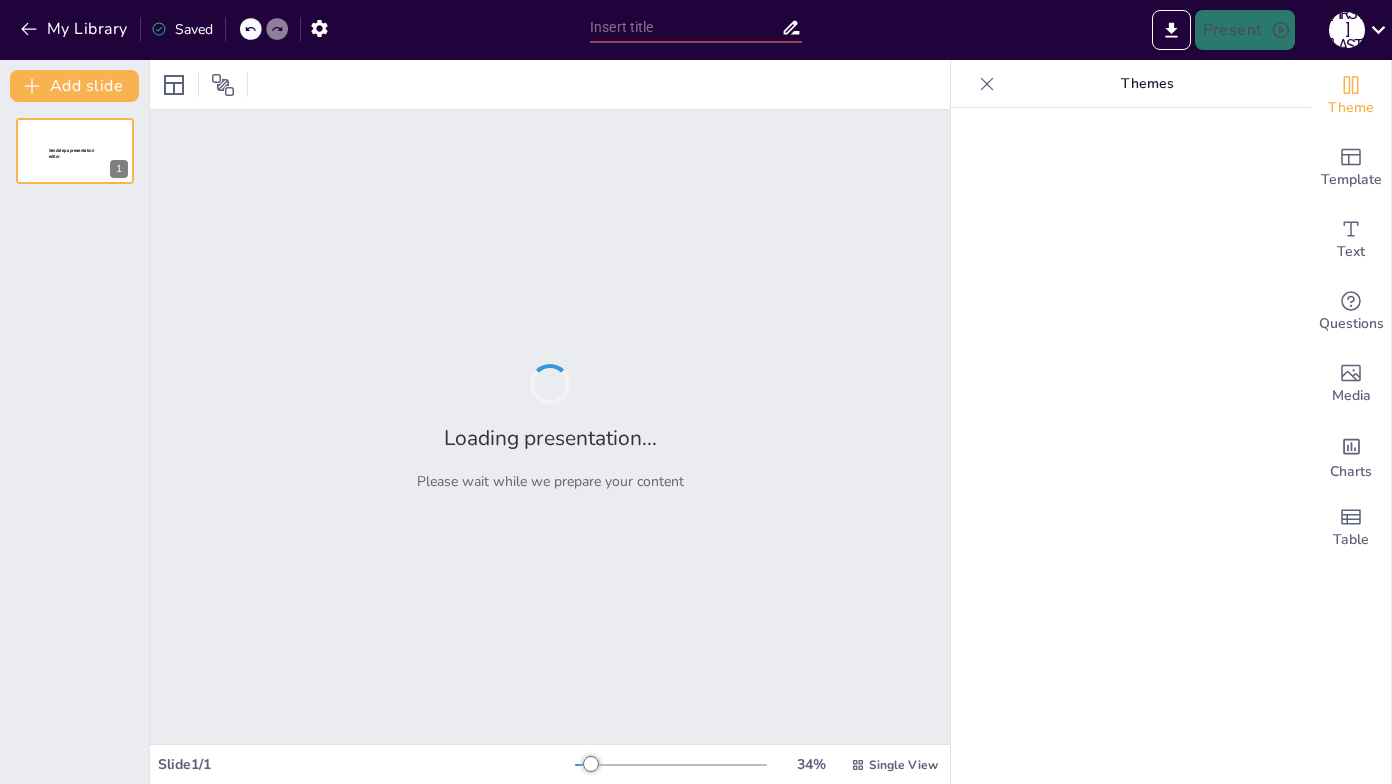 type on "Imported ООО [COMPANY_NAME].pptx" 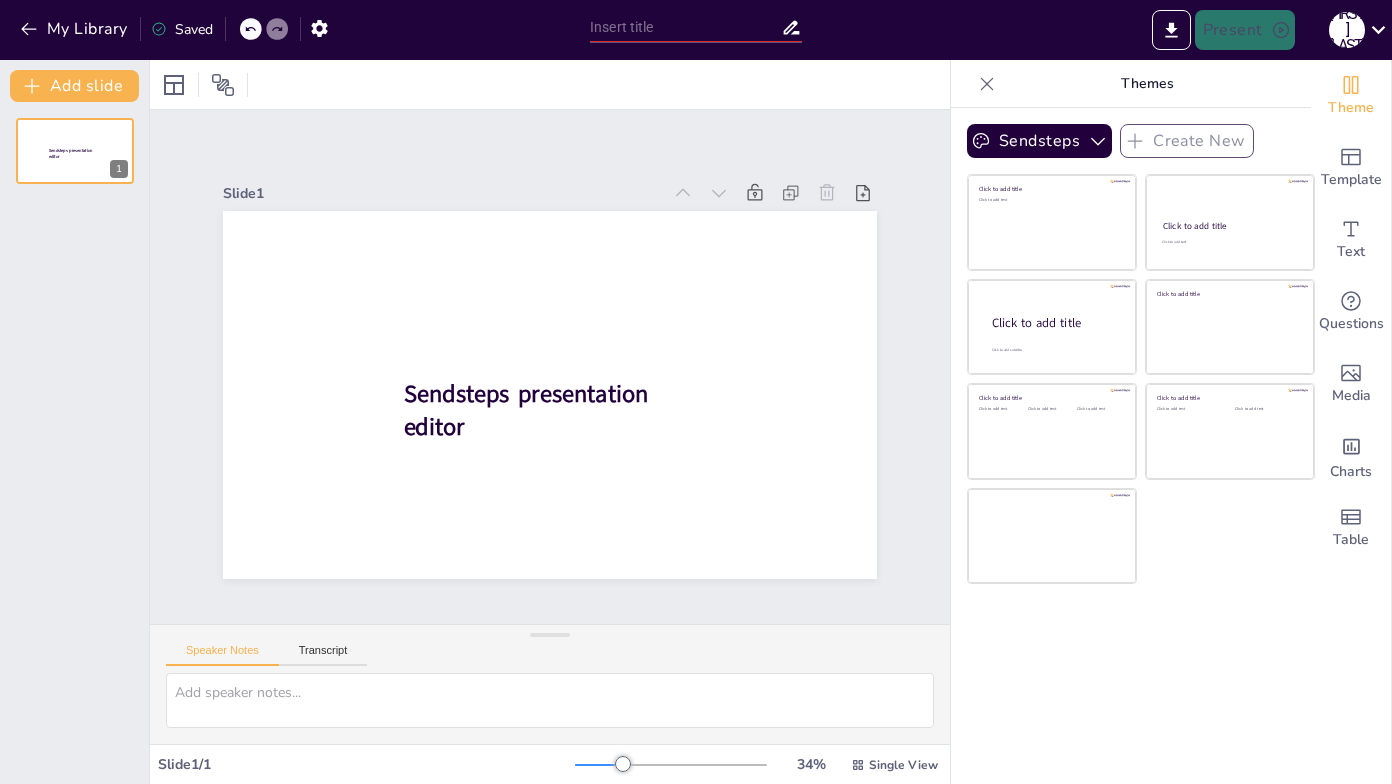 scroll, scrollTop: 0, scrollLeft: 0, axis: both 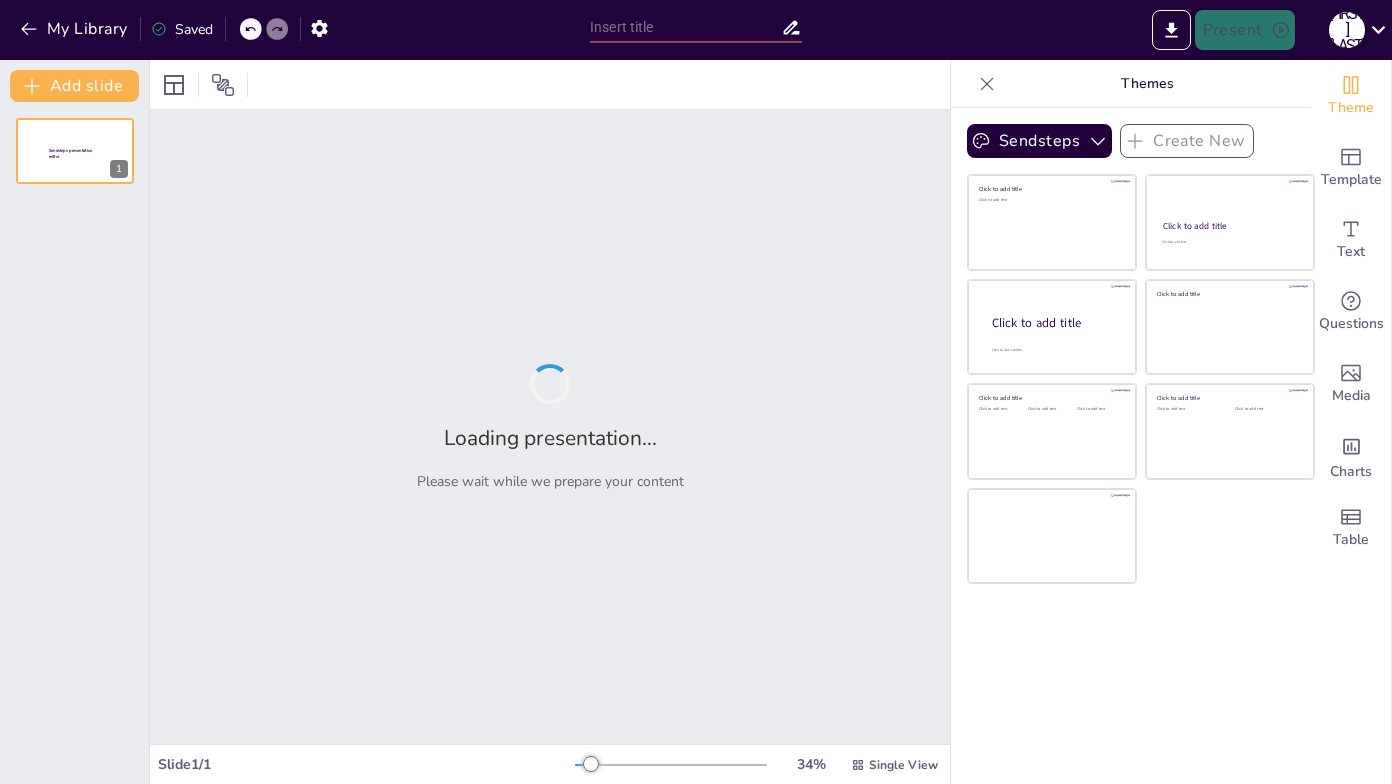 type on "Imported ООО [COMPANY_NAME].pptx" 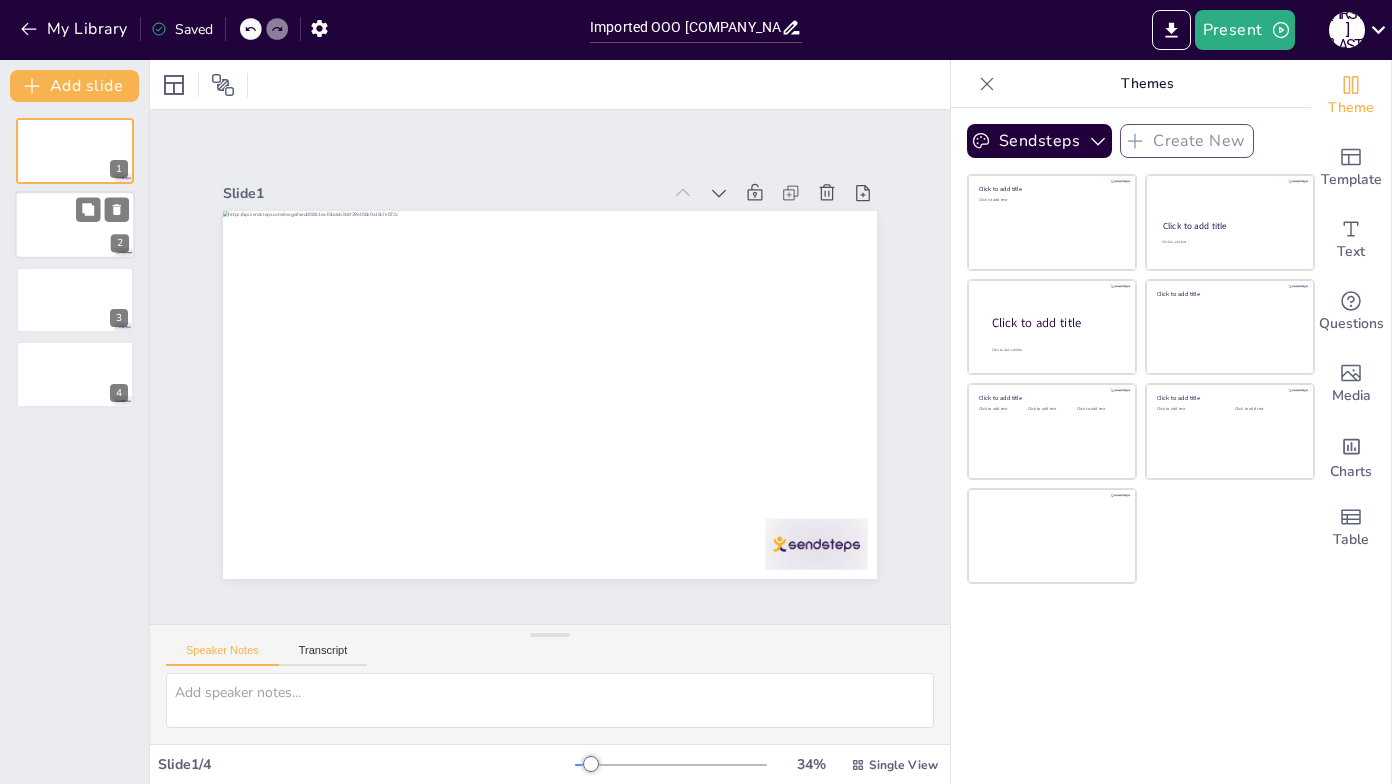 click at bounding box center (75, 226) 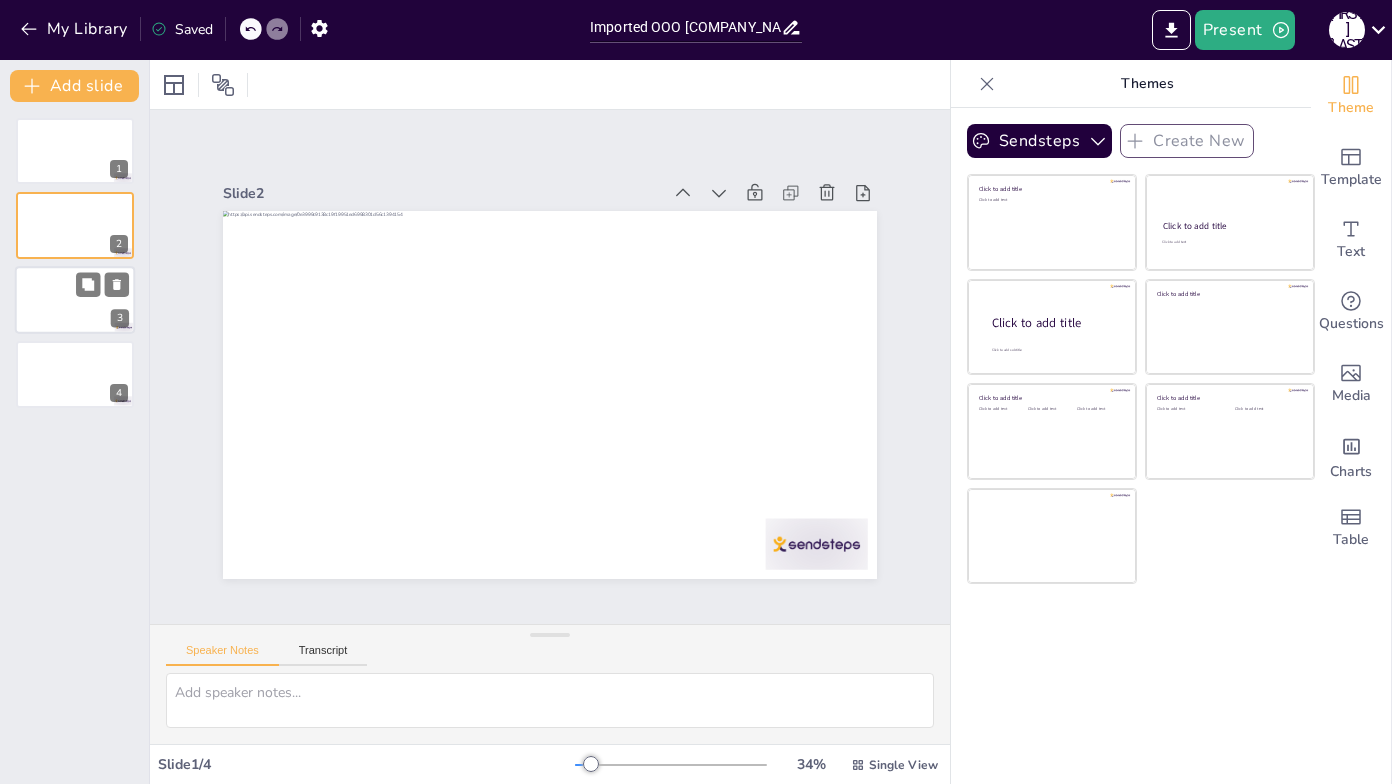 click at bounding box center [75, 300] 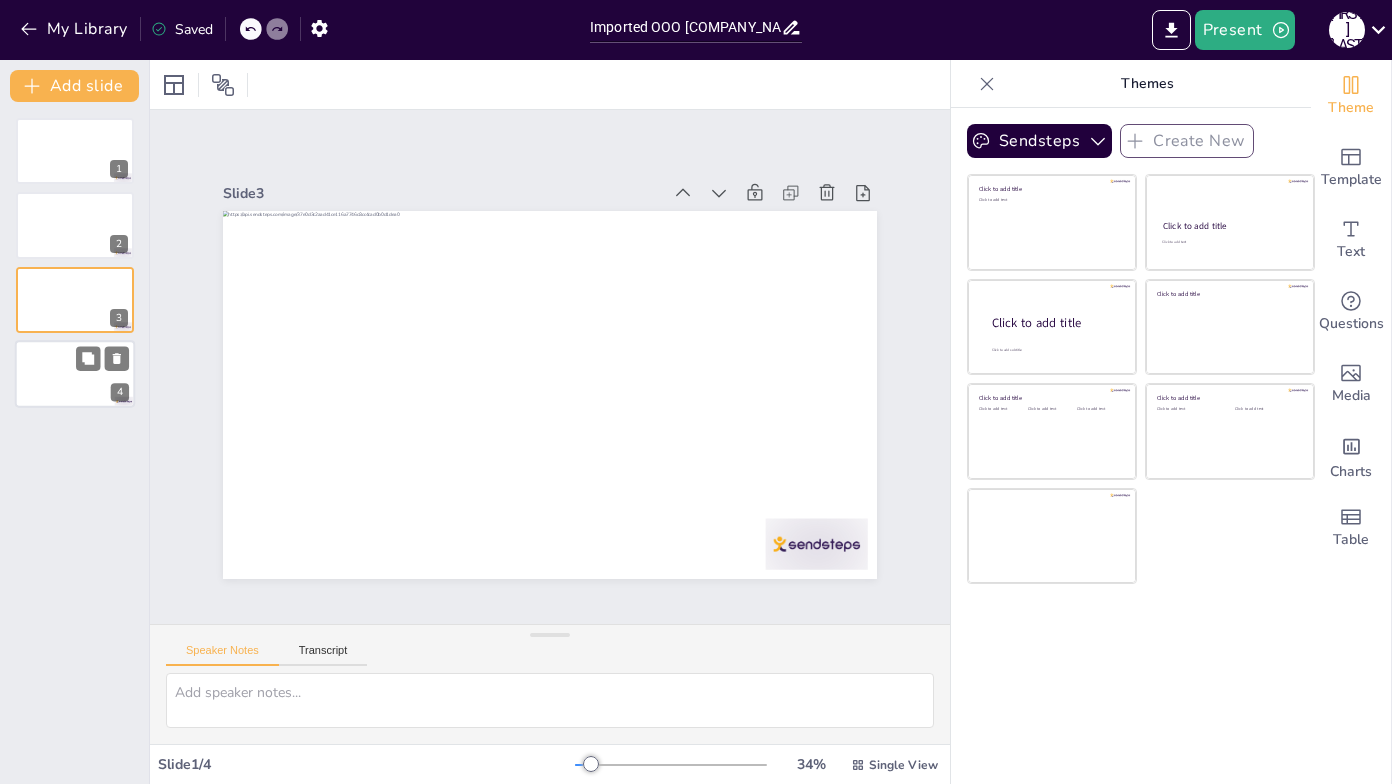 click at bounding box center [75, 374] 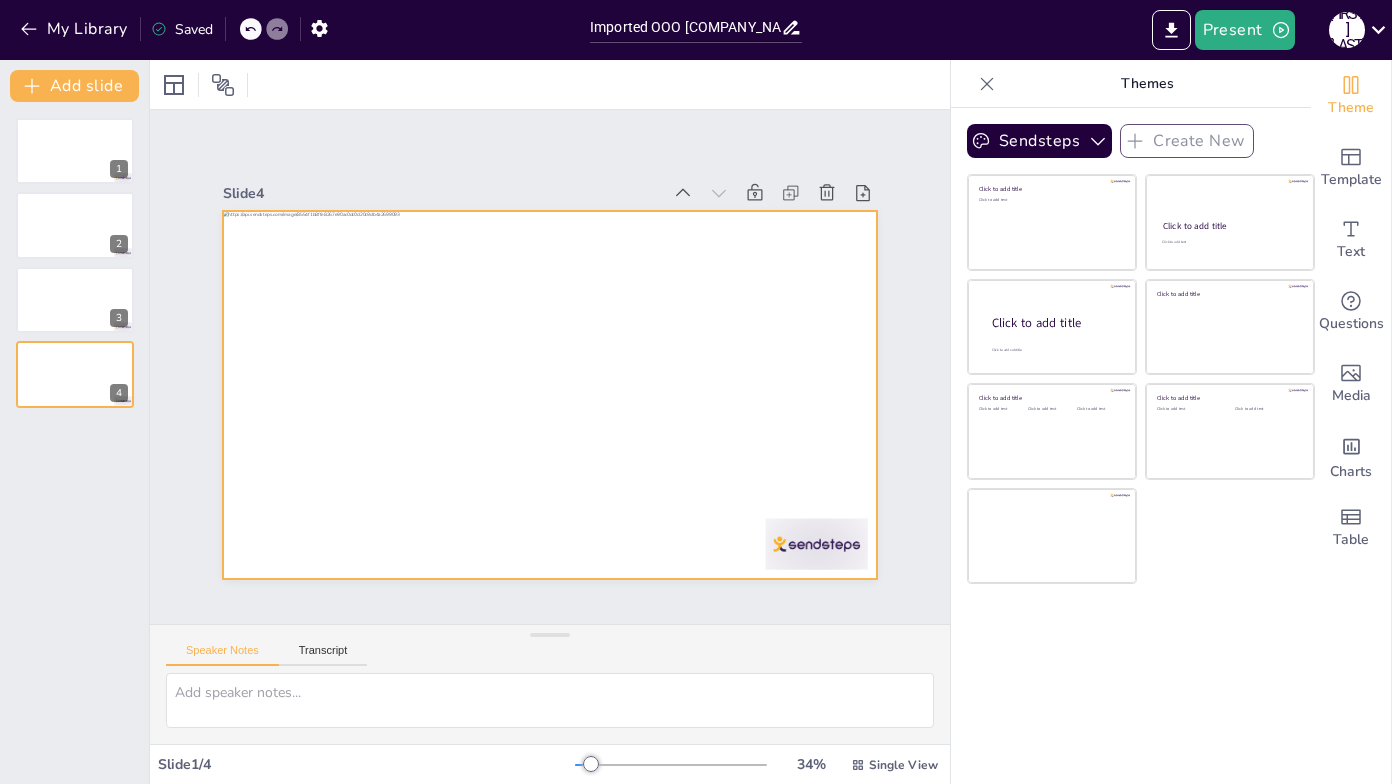click at bounding box center (522, 370) 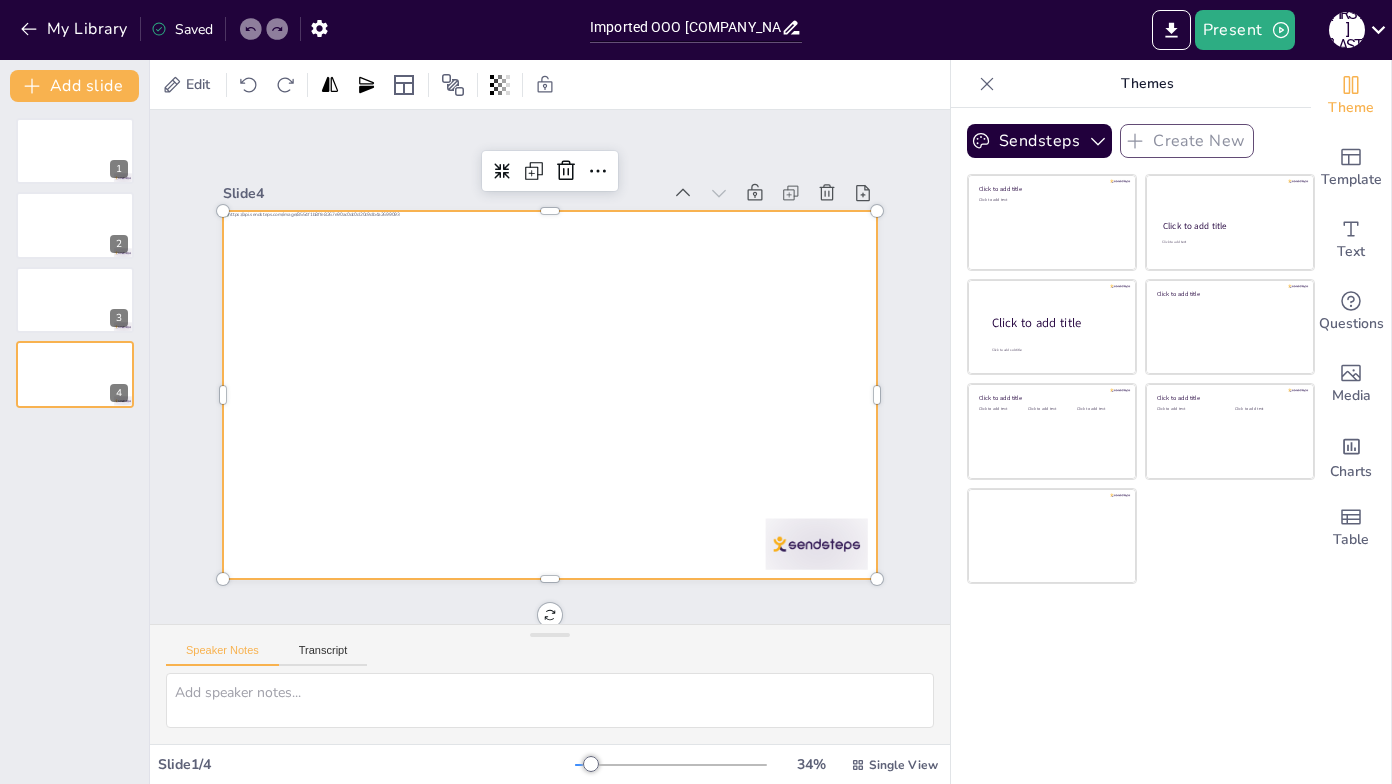 click at bounding box center [550, 395] 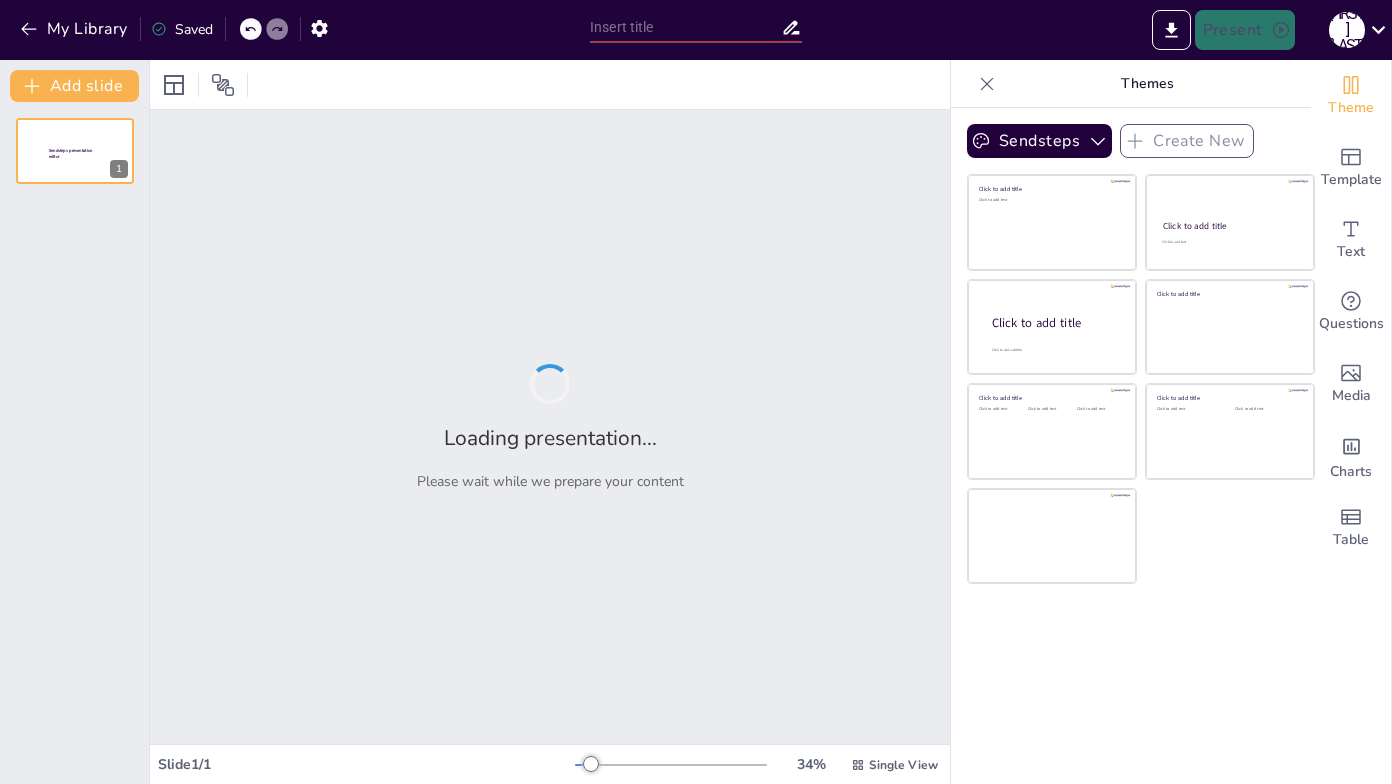 type on "Imported ООО АЛЬФА_март.pptx" 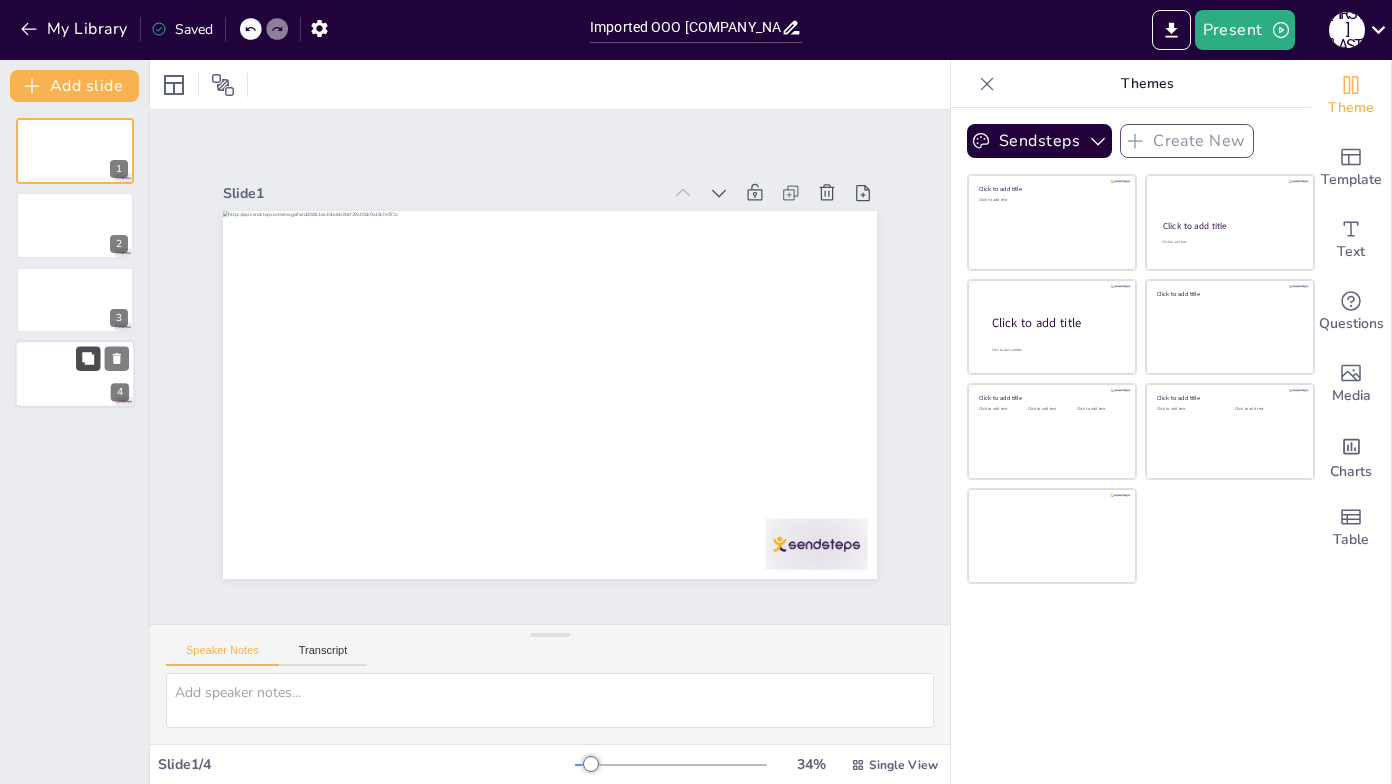 click 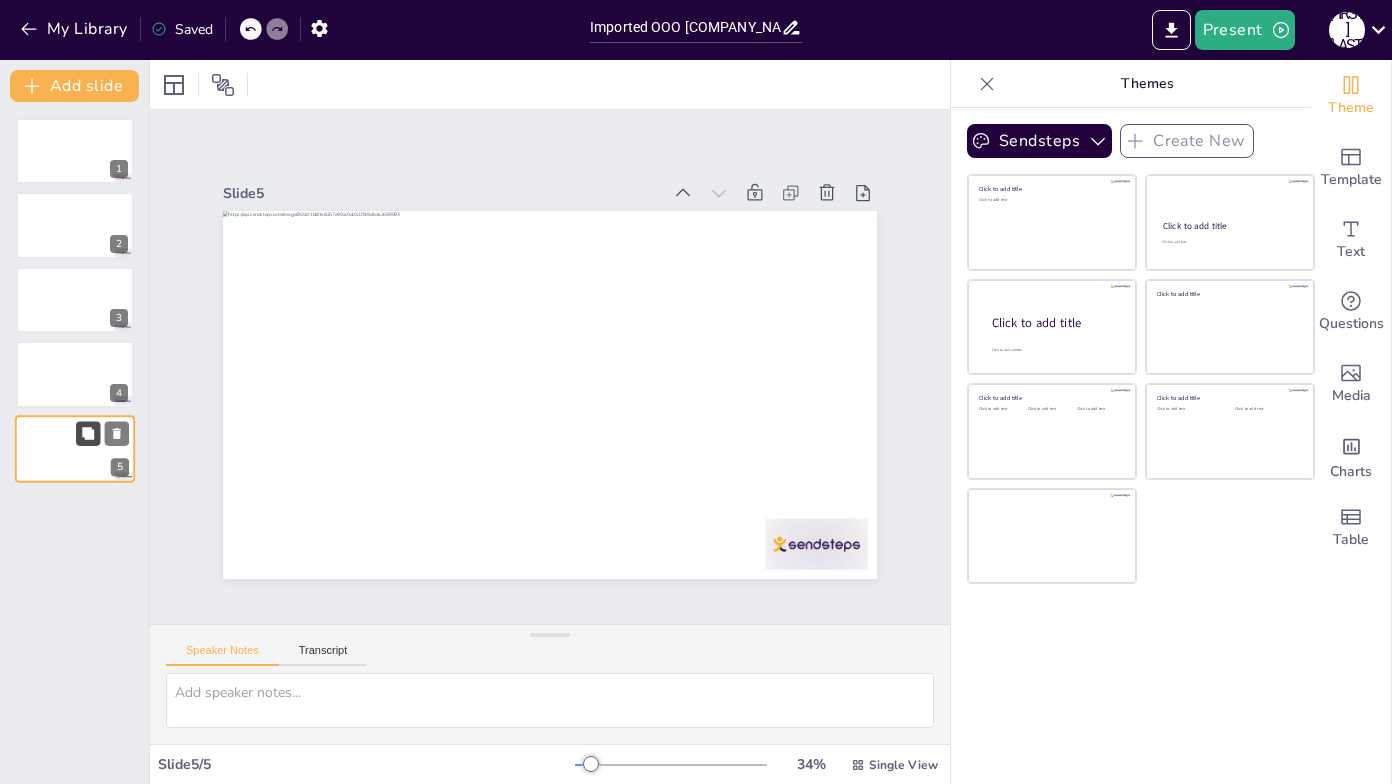 click 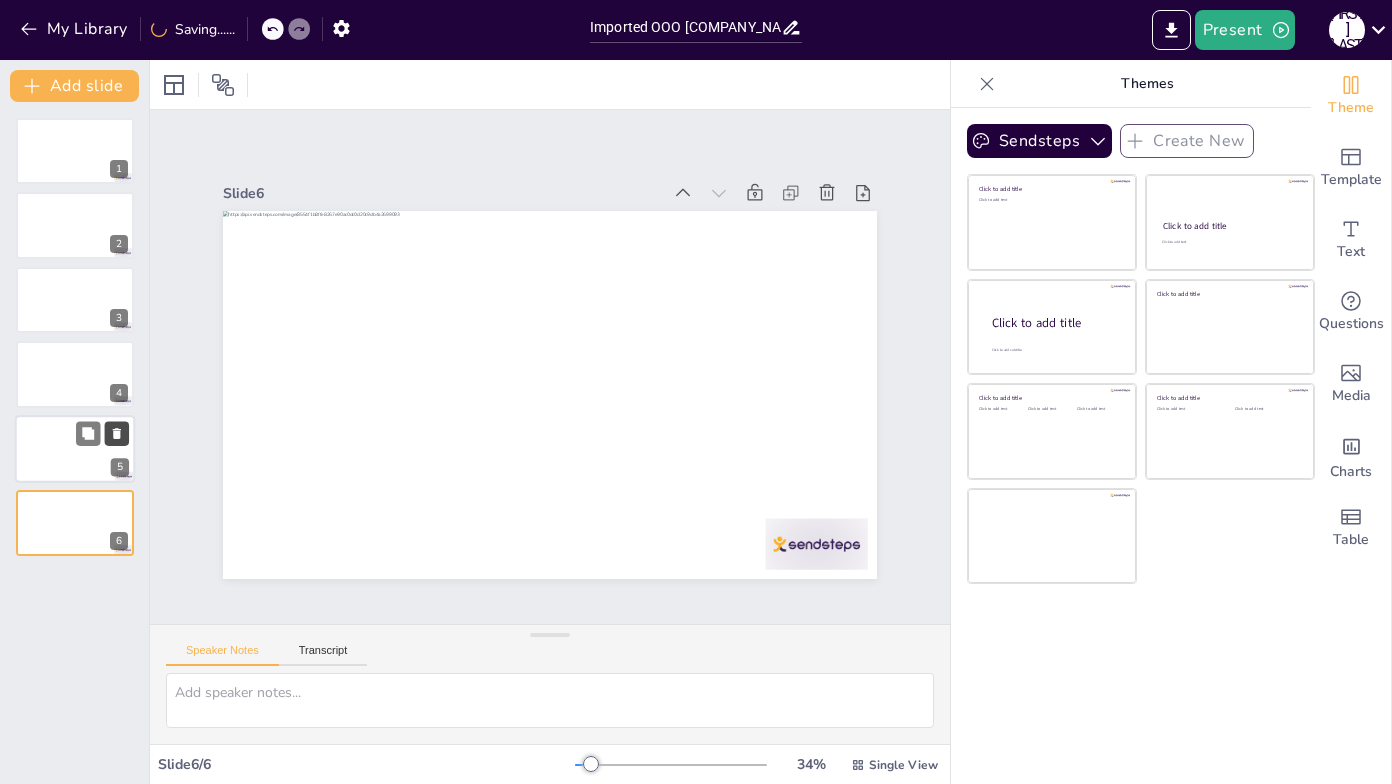click at bounding box center (117, 433) 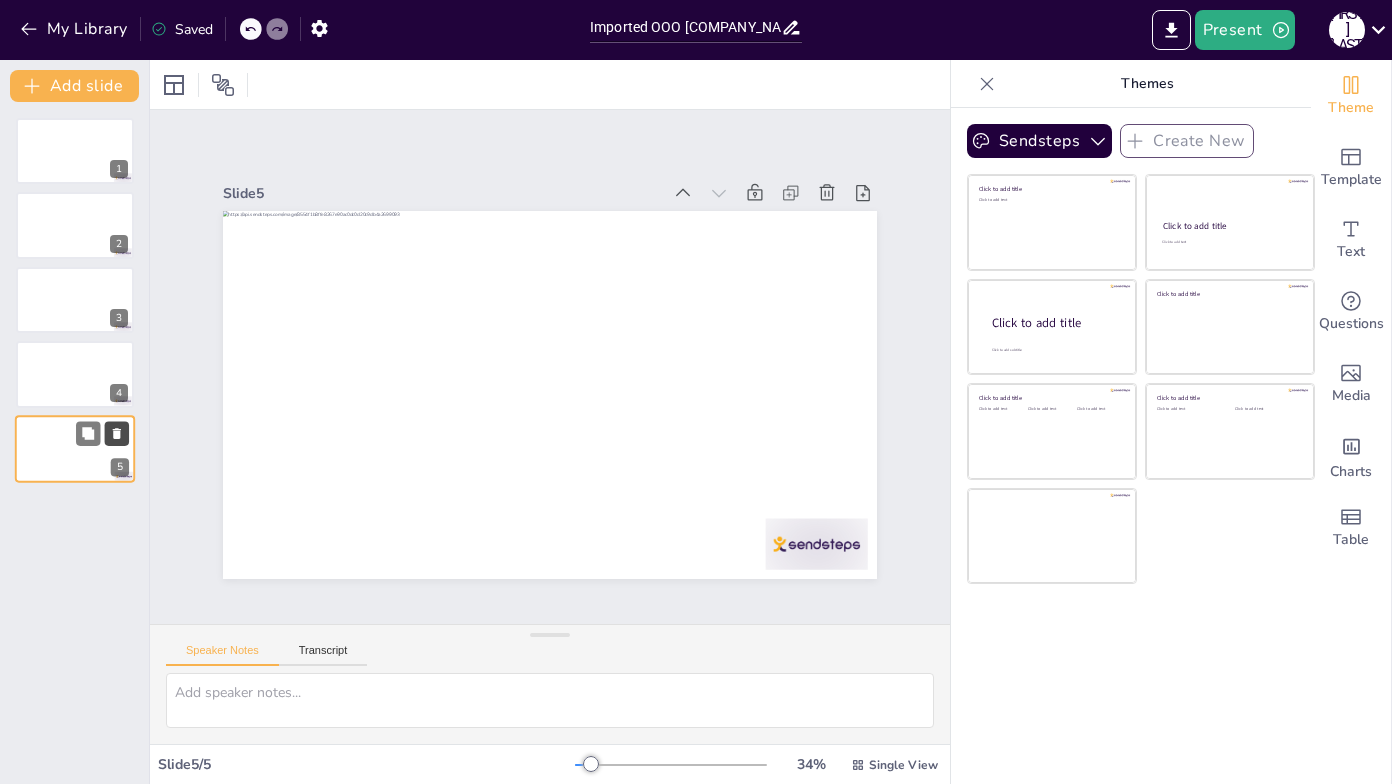 click 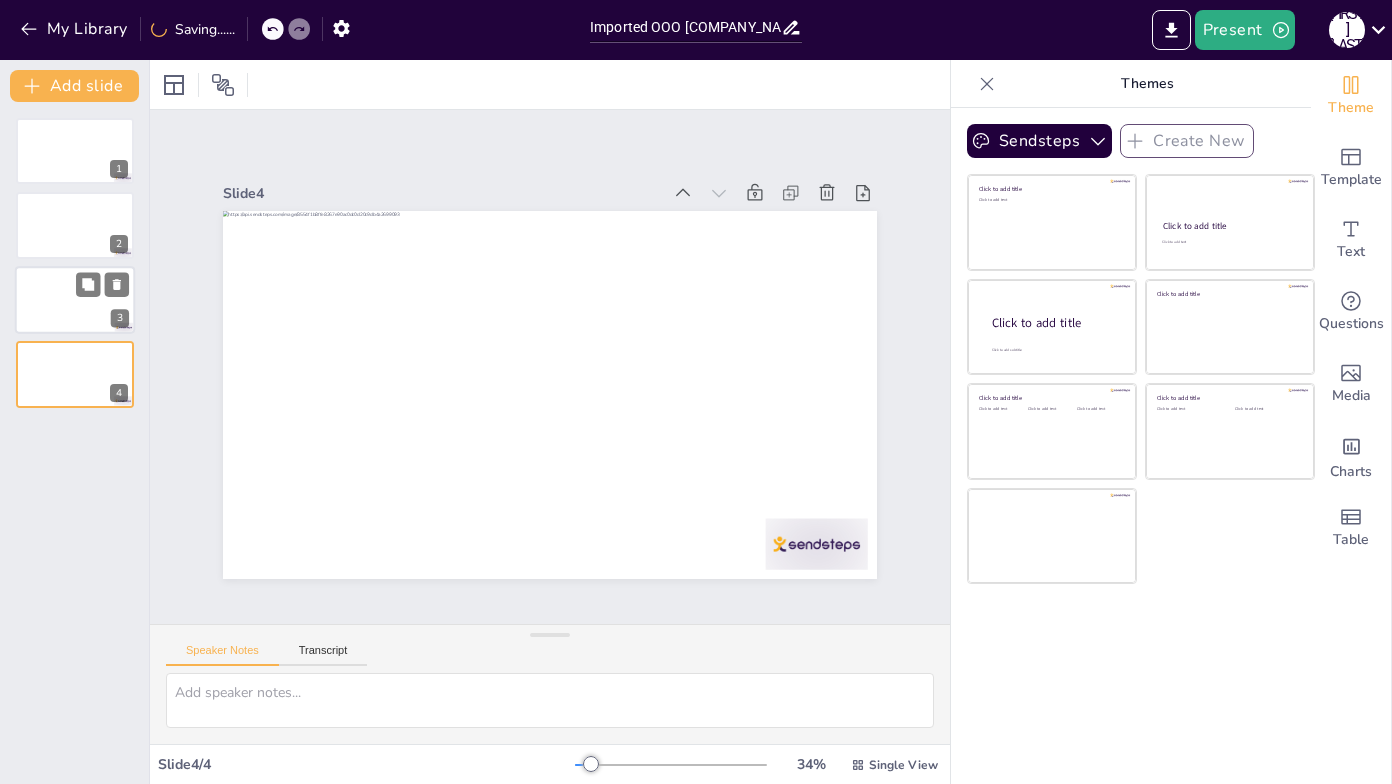 click at bounding box center (75, 300) 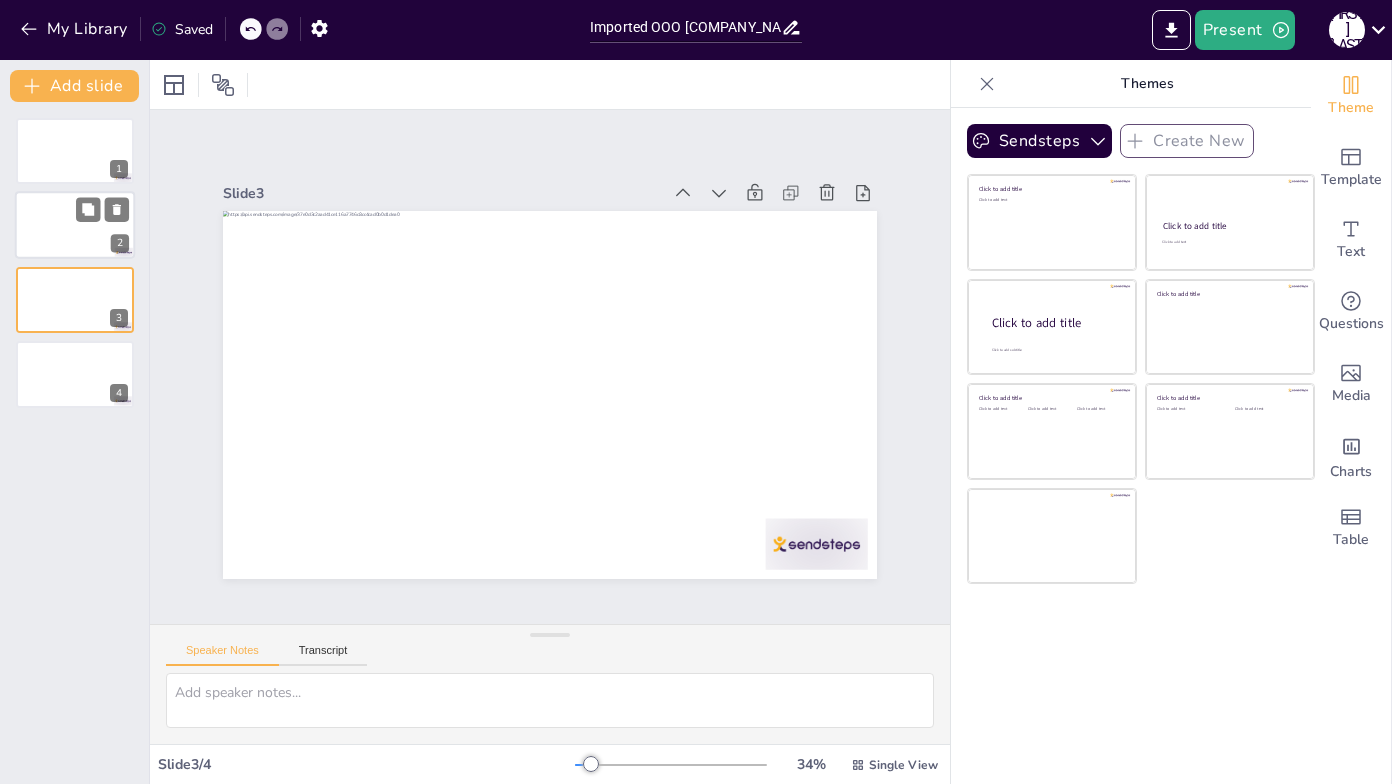 click at bounding box center [75, 226] 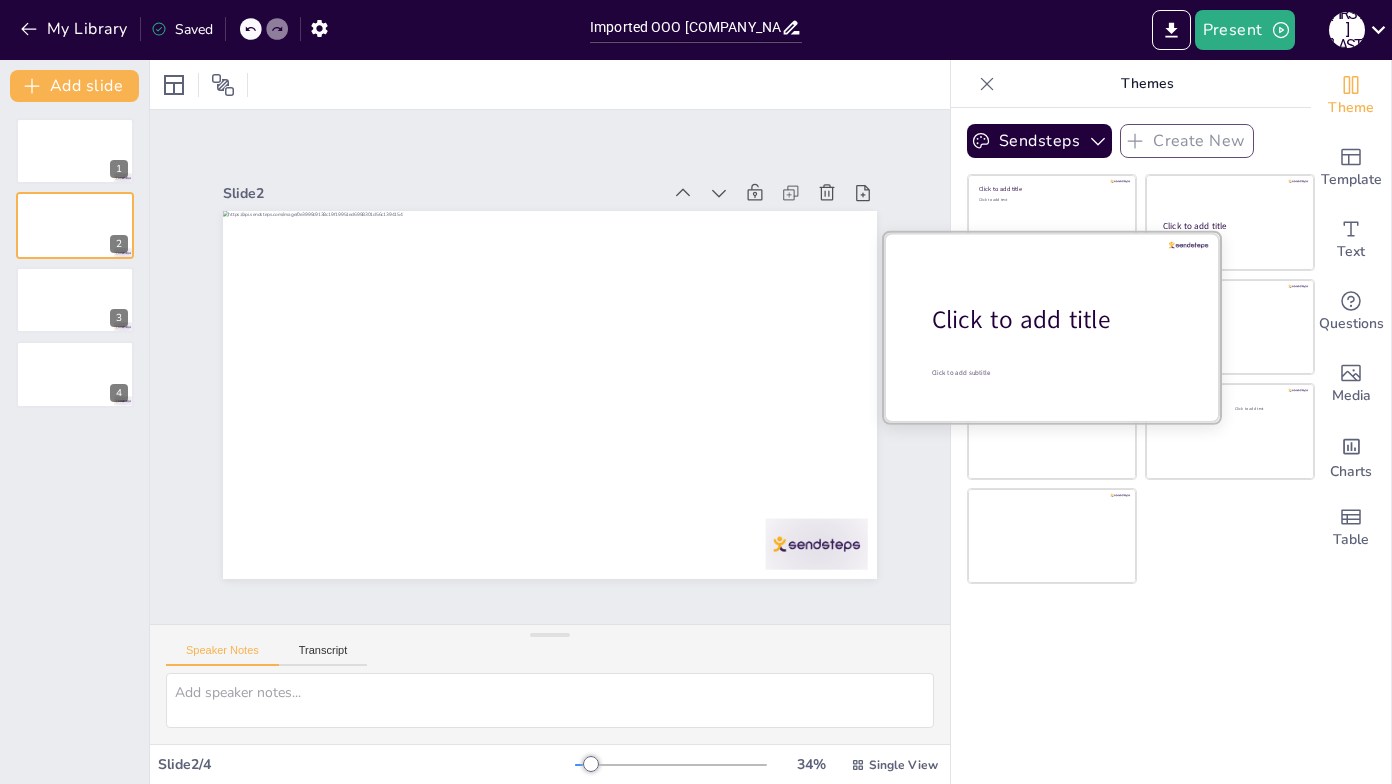 click on "Click to add title" at bounding box center [1059, 320] 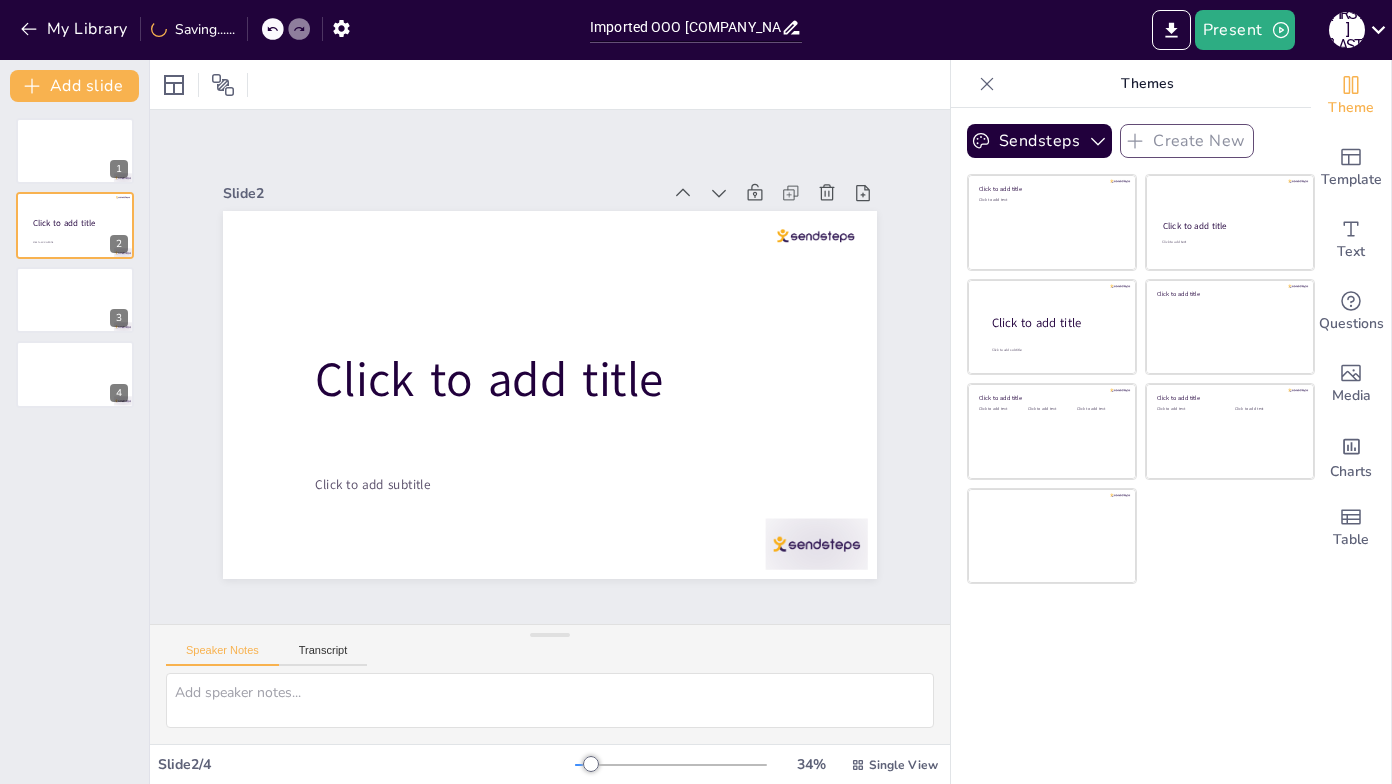 click 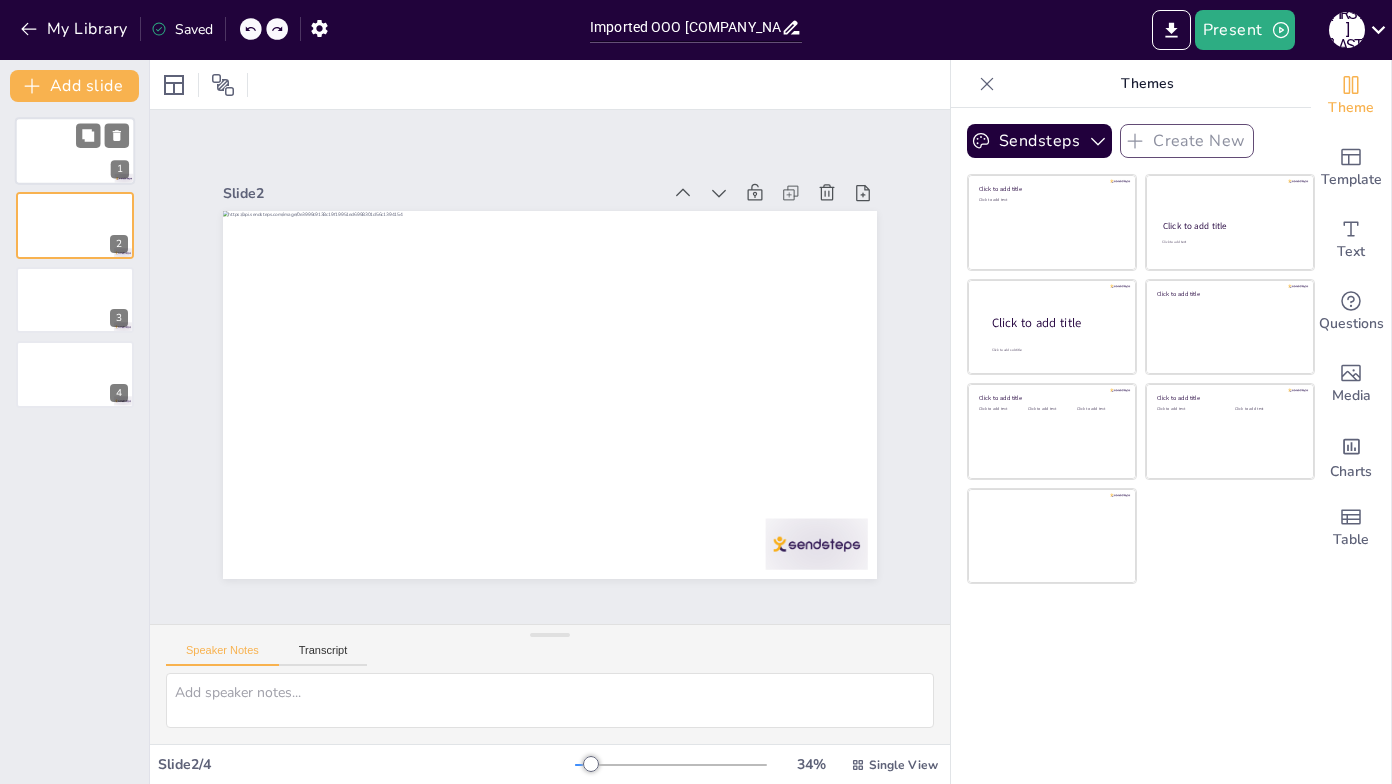 click at bounding box center [75, 151] 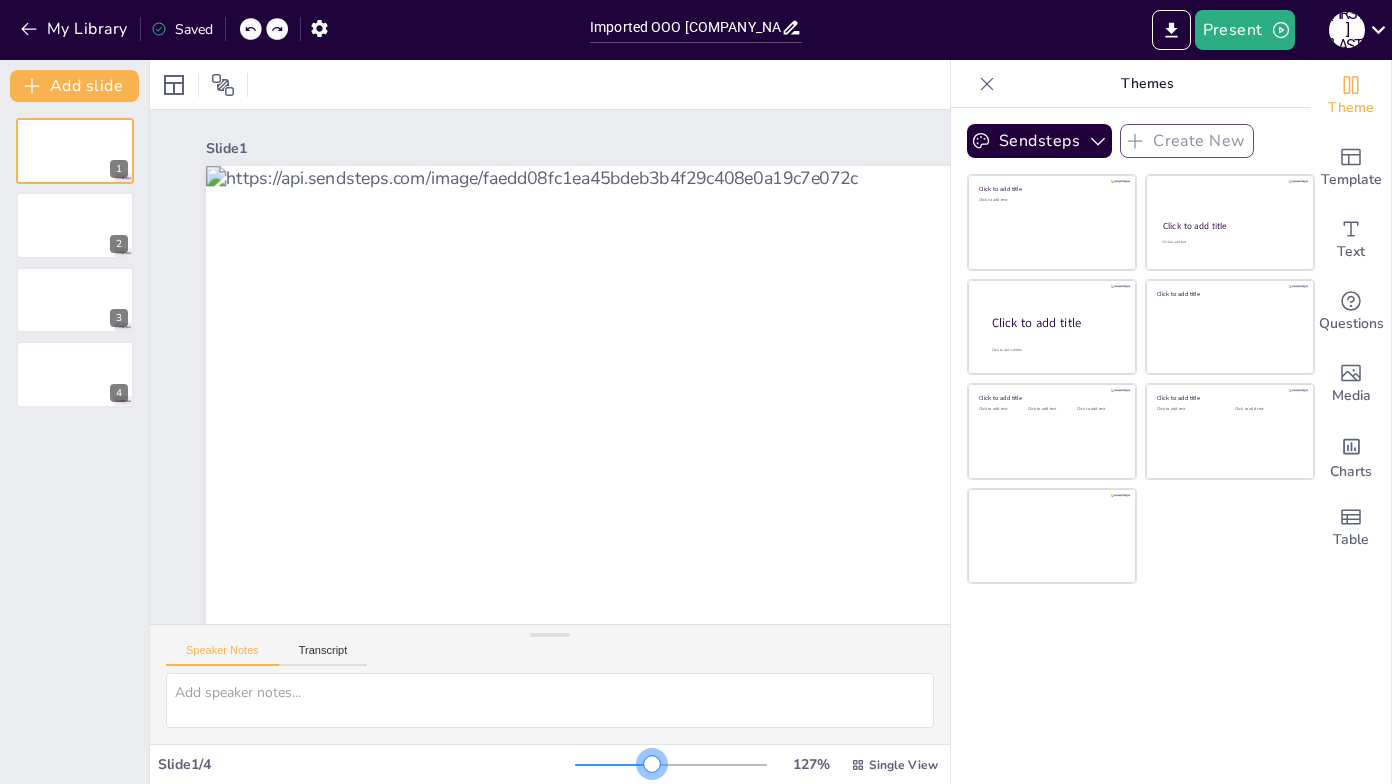 click at bounding box center [671, 765] 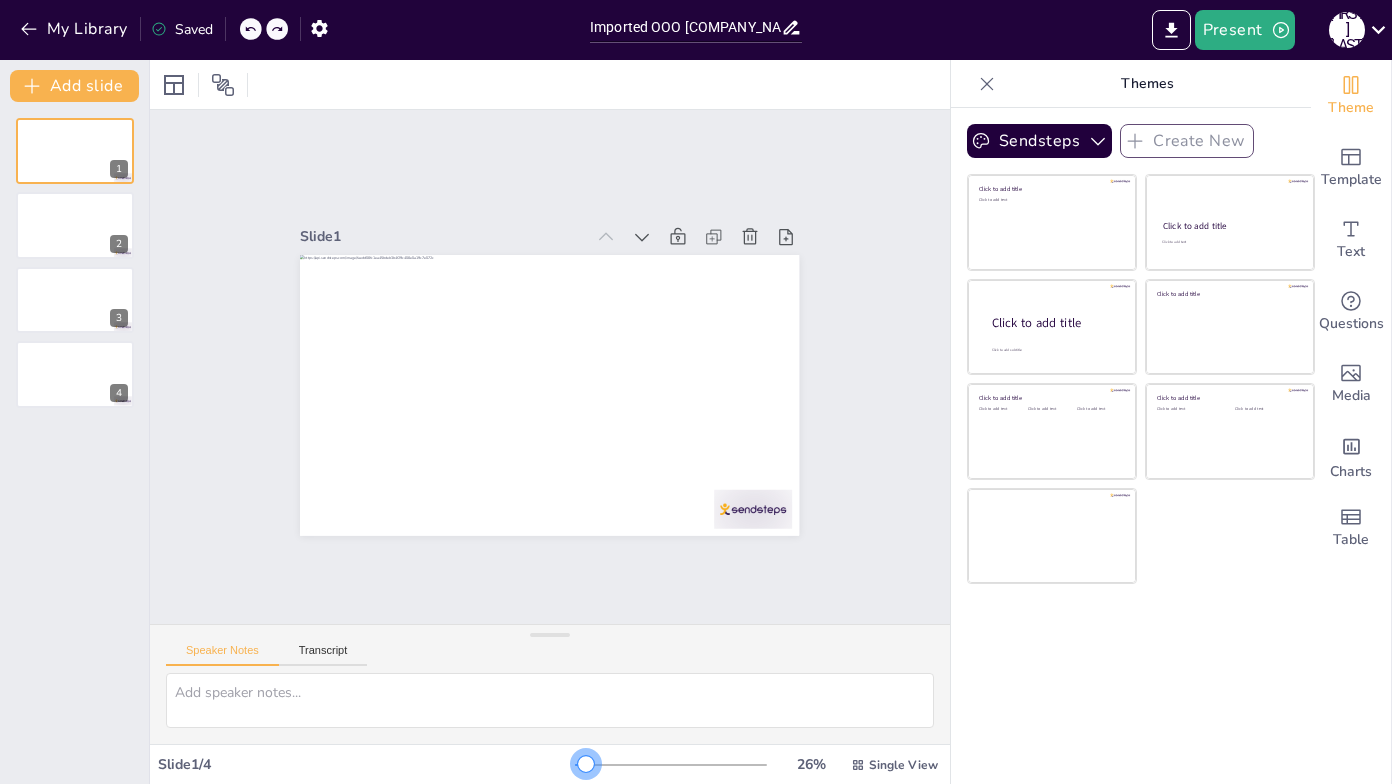 drag, startPoint x: 629, startPoint y: 765, endPoint x: 570, endPoint y: 758, distance: 59.413803 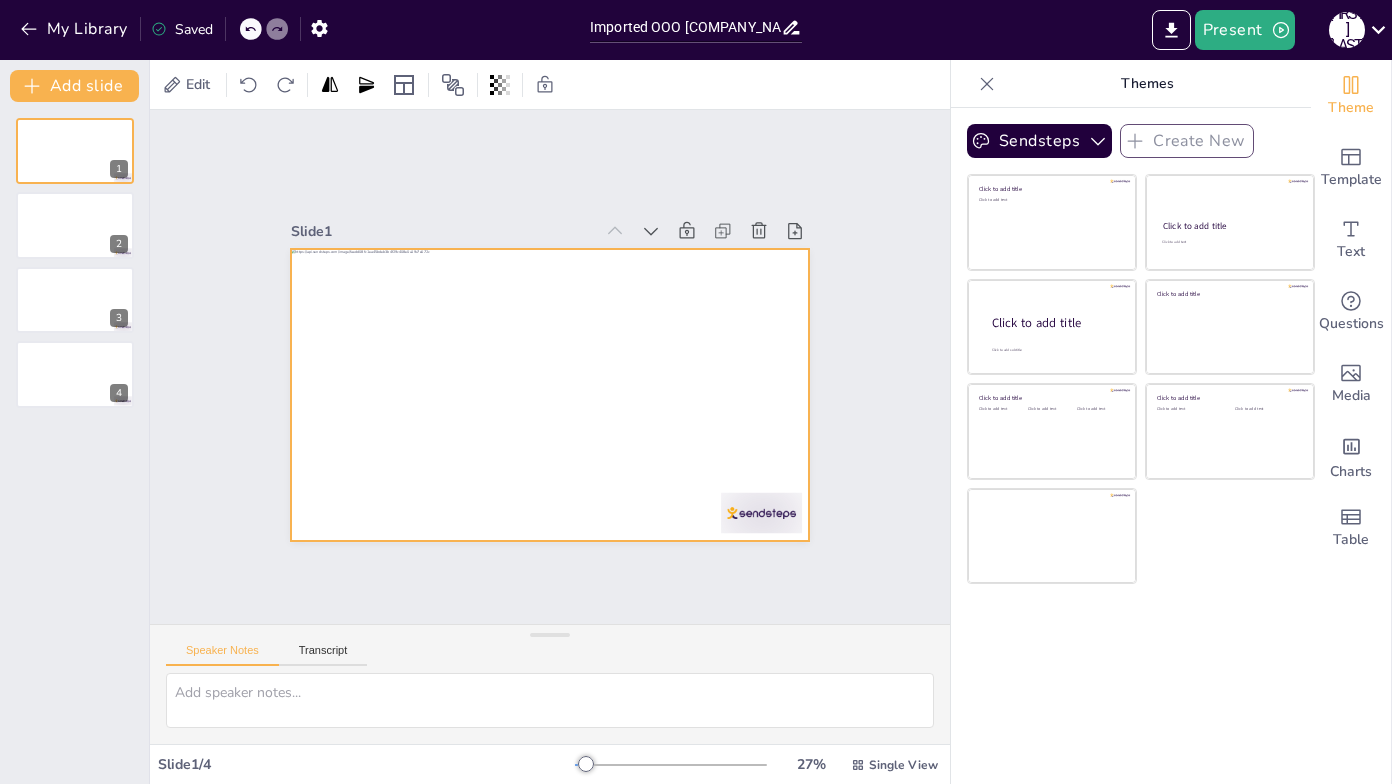 click at bounding box center [550, 395] 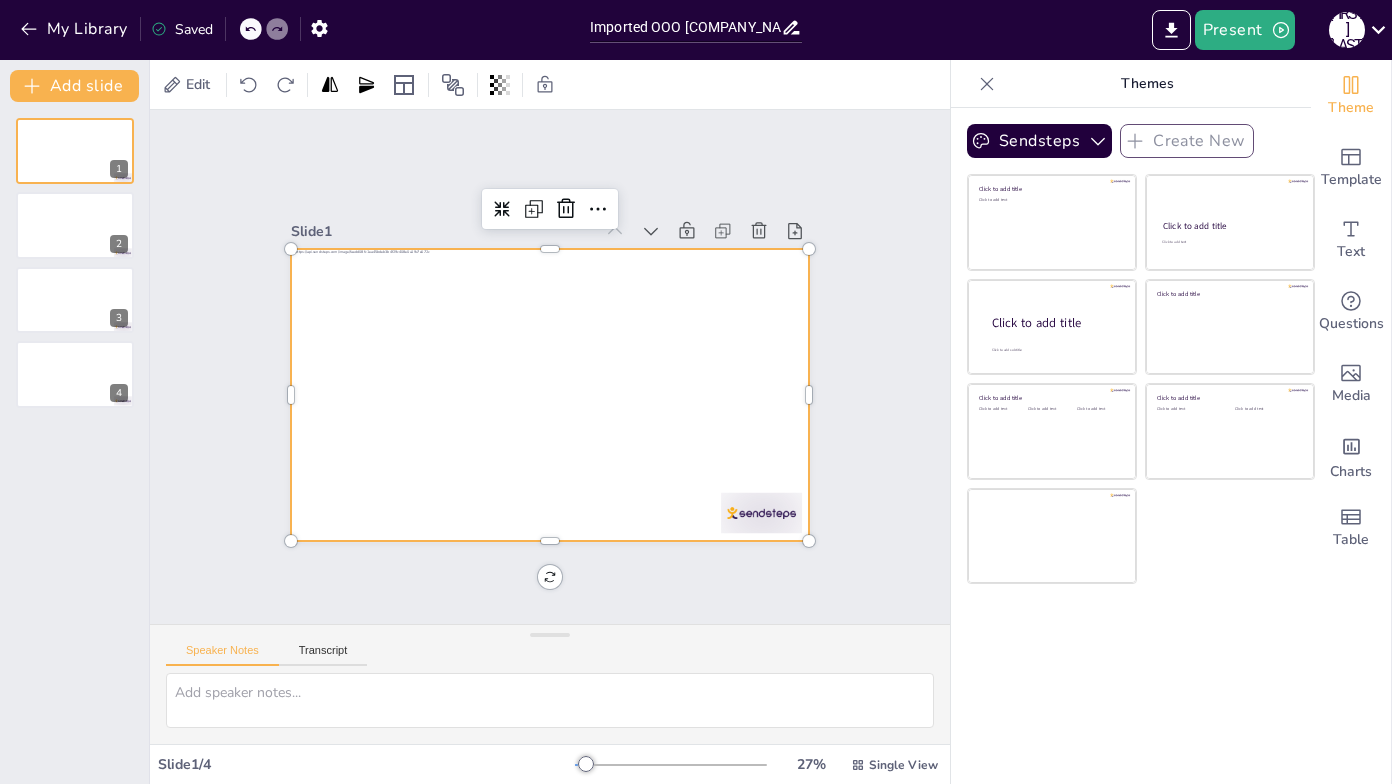 click at bounding box center [536, 391] 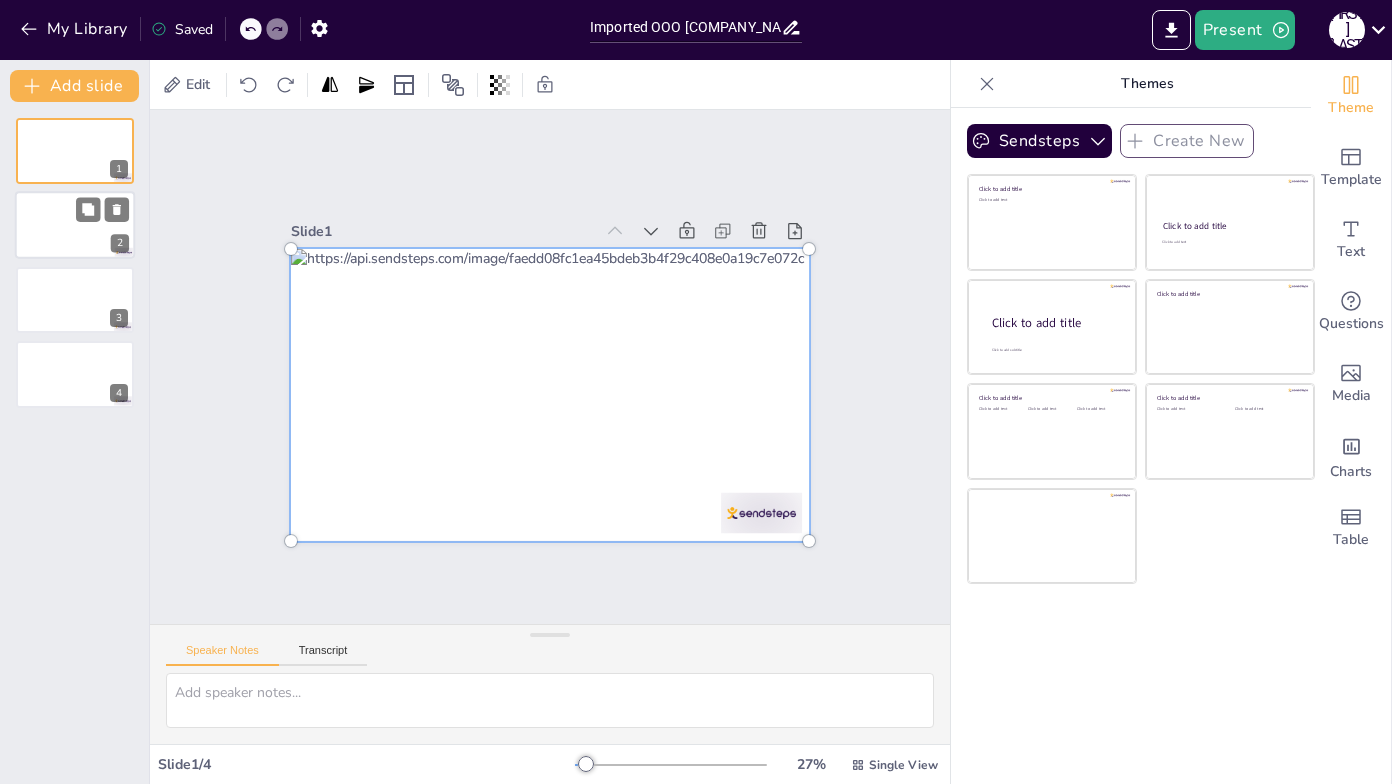 click at bounding box center (75, 226) 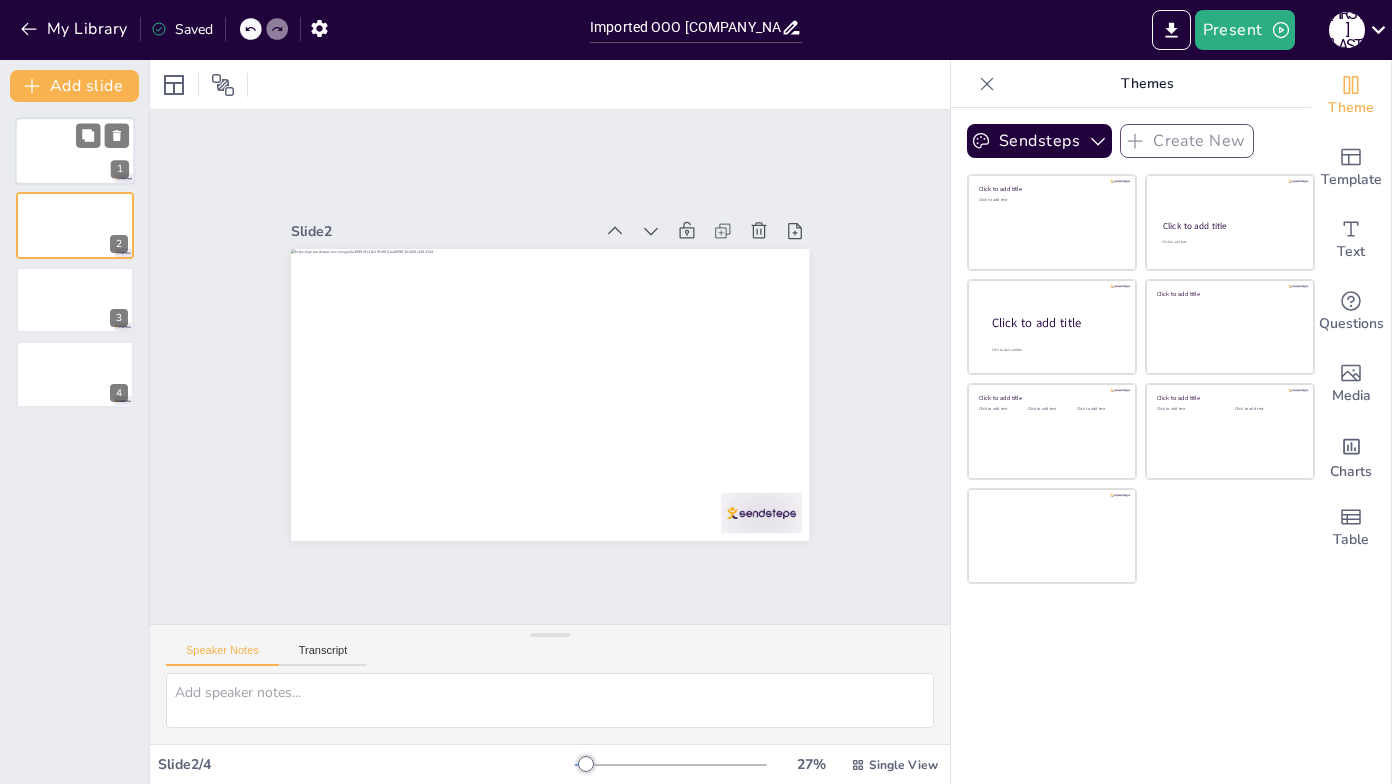 click at bounding box center (75, 151) 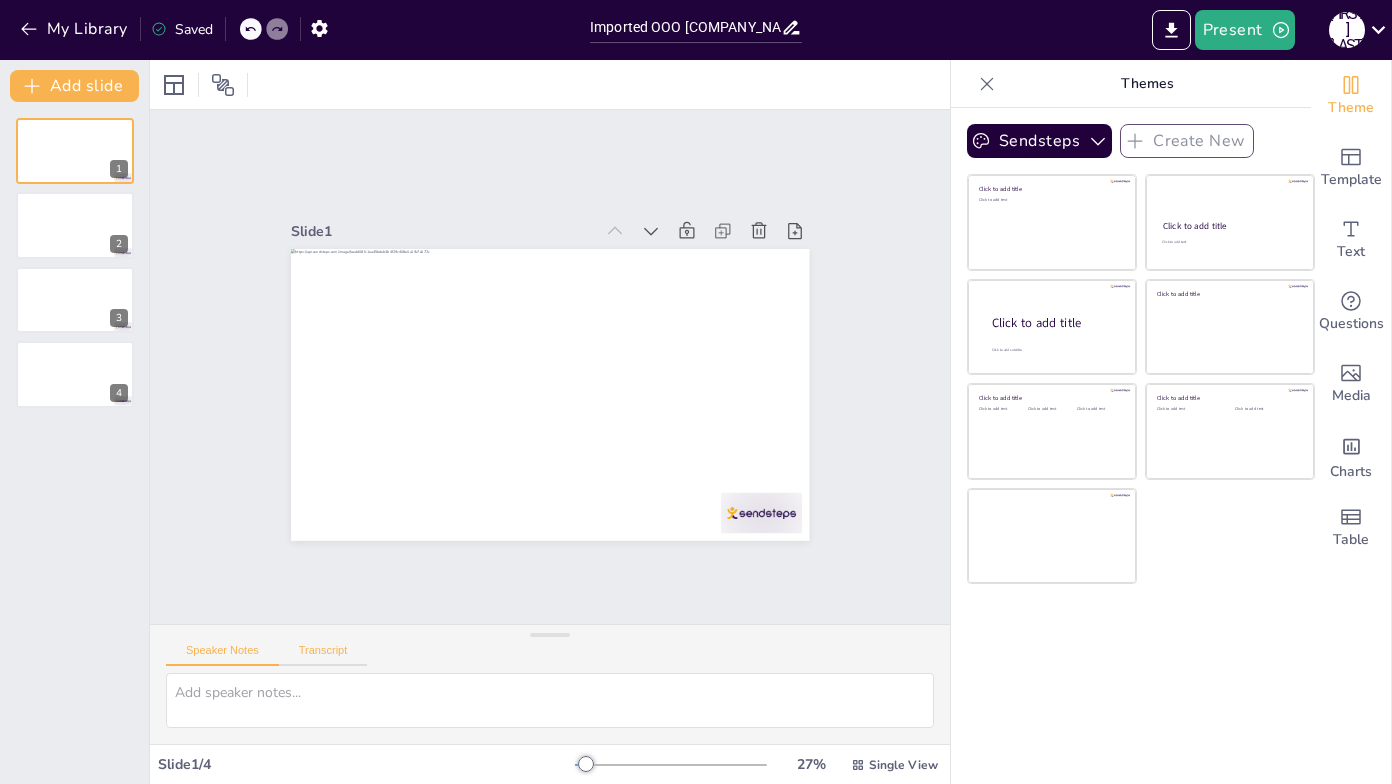 click on "Transcript" at bounding box center (323, 655) 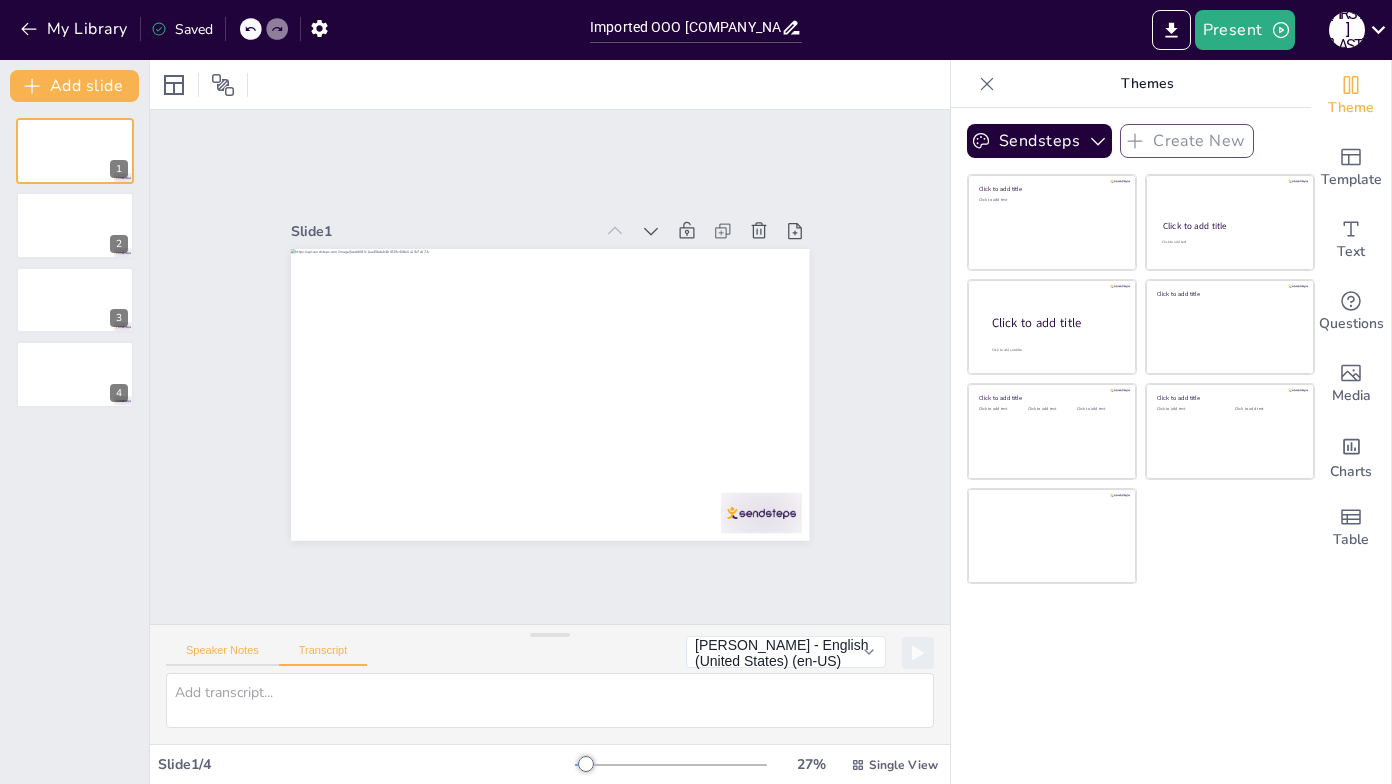 click on "Speaker Notes" at bounding box center (222, 655) 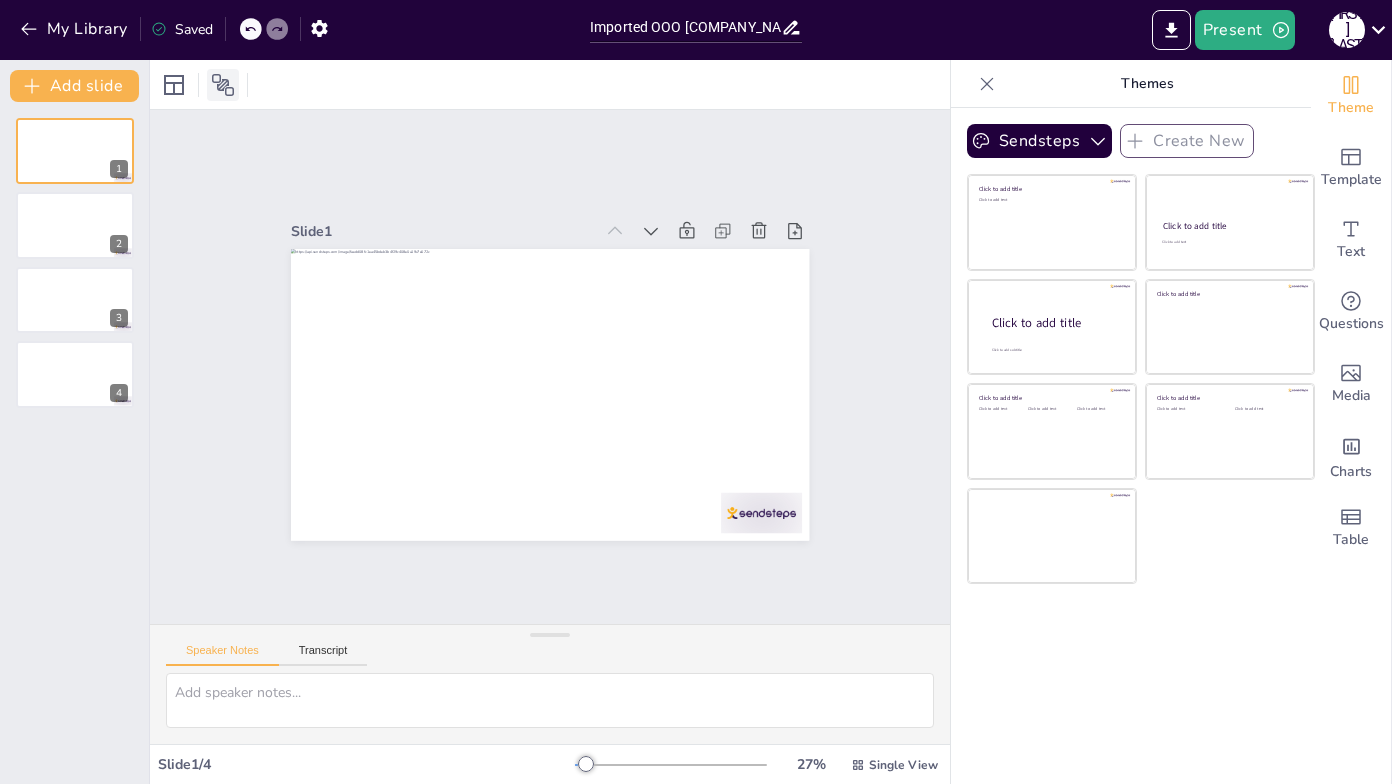 click 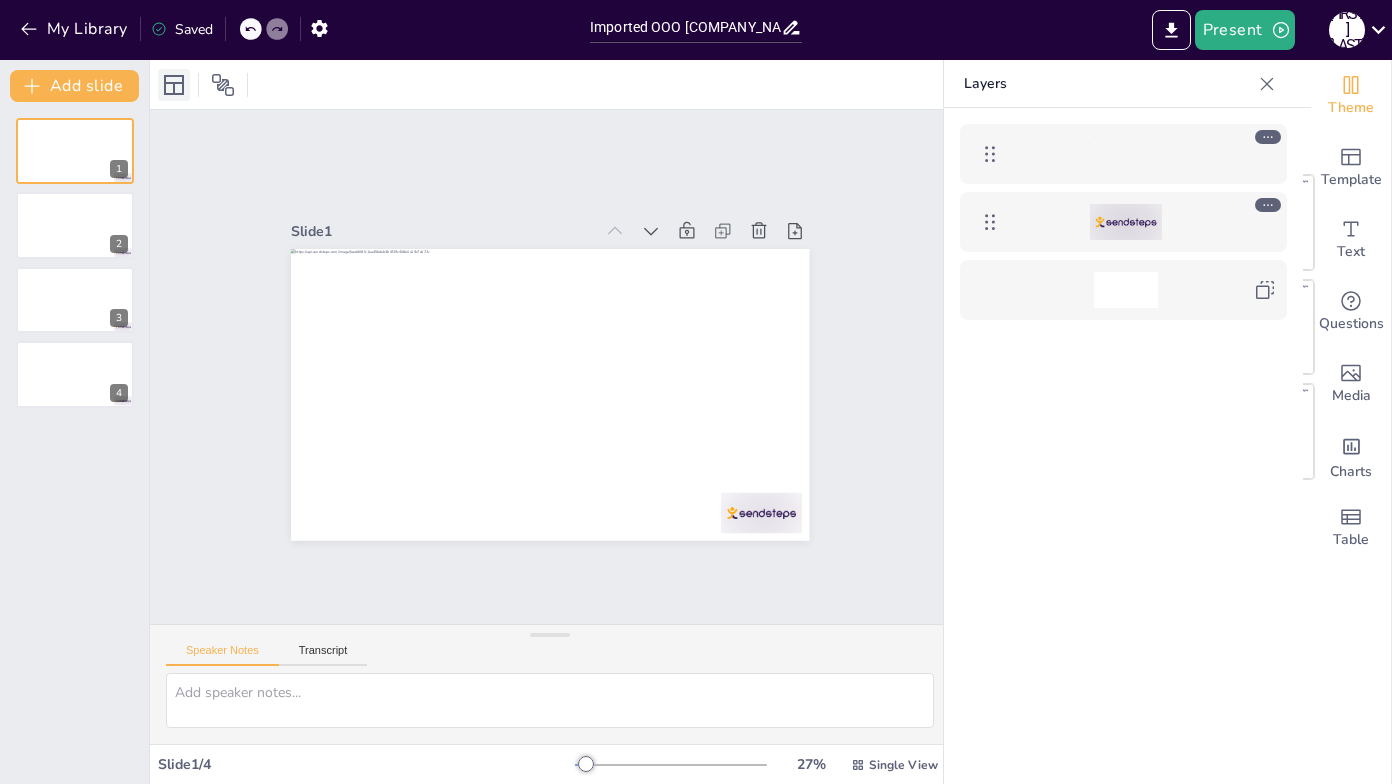 click 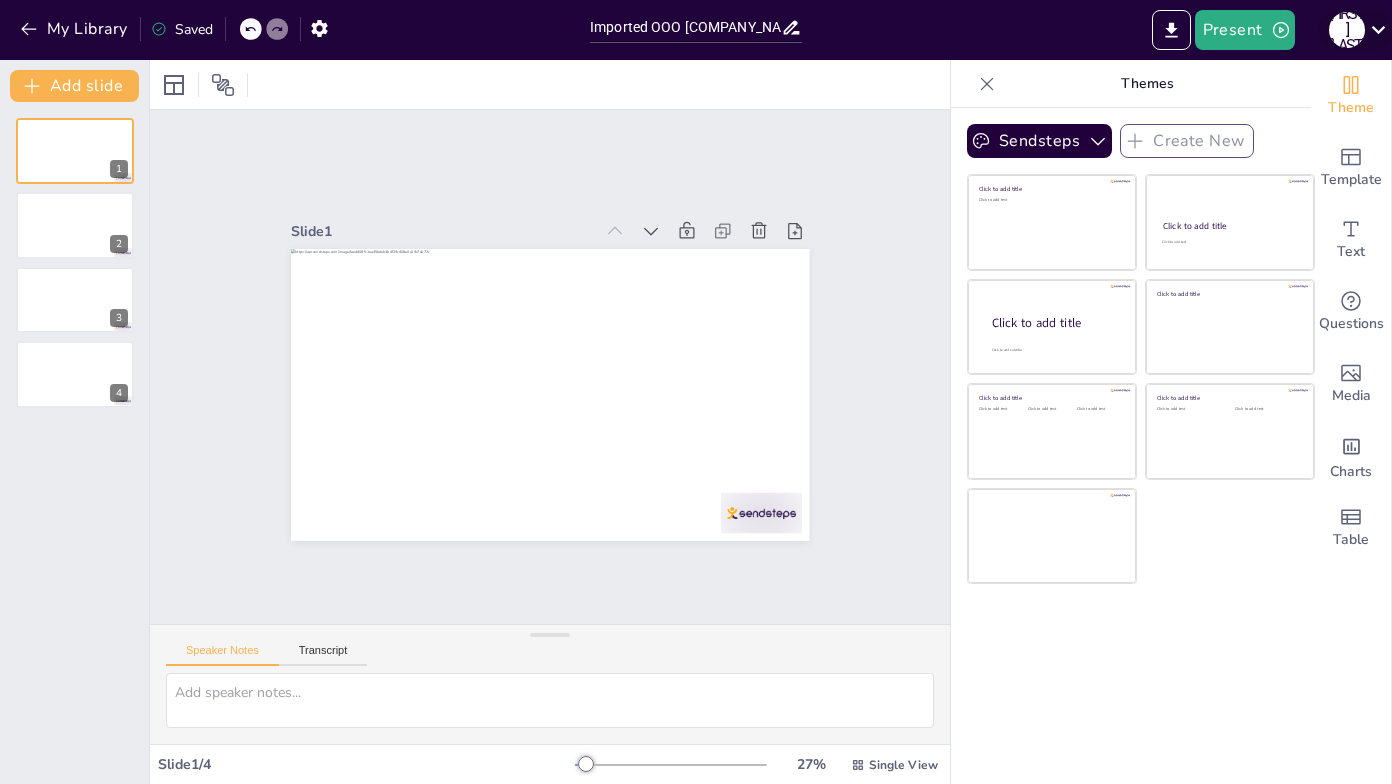 click on "Е И" at bounding box center (1347, 30) 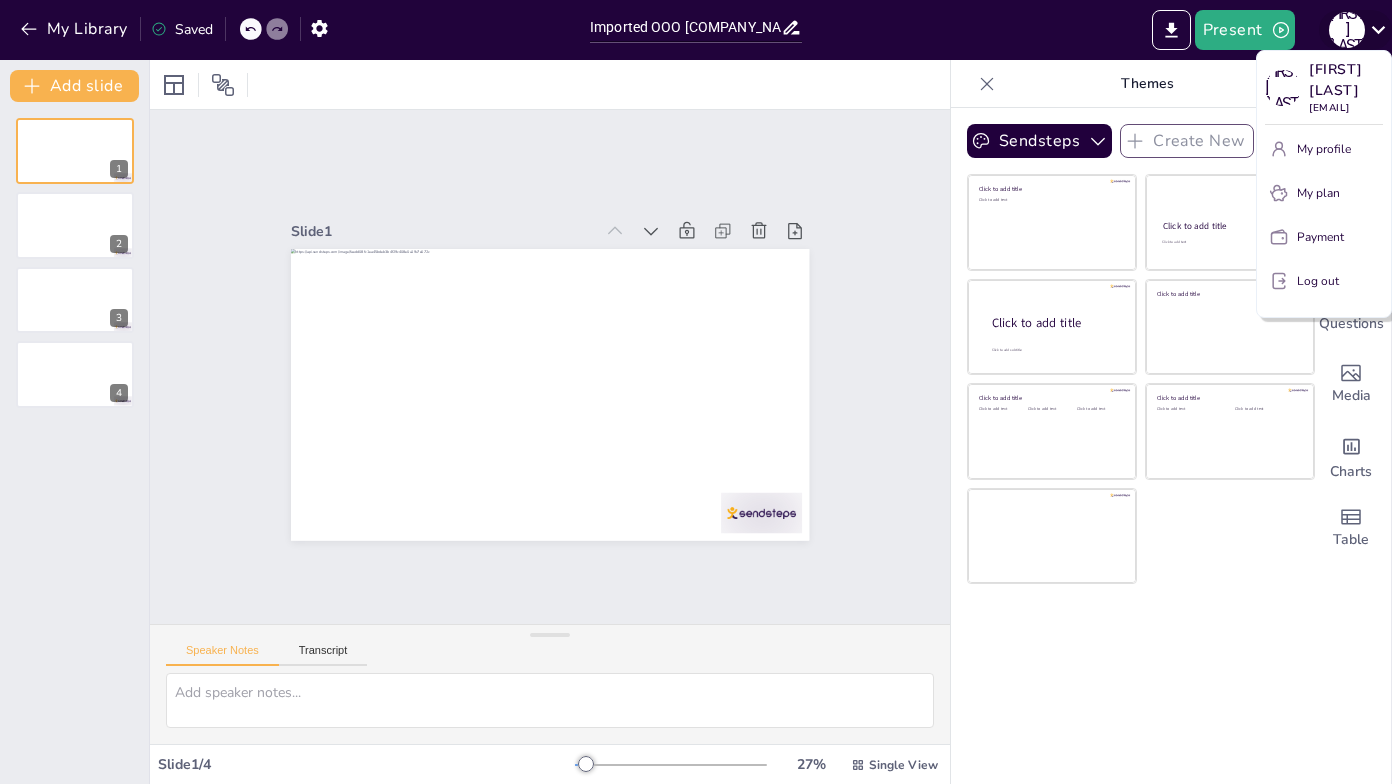 click at bounding box center (696, 392) 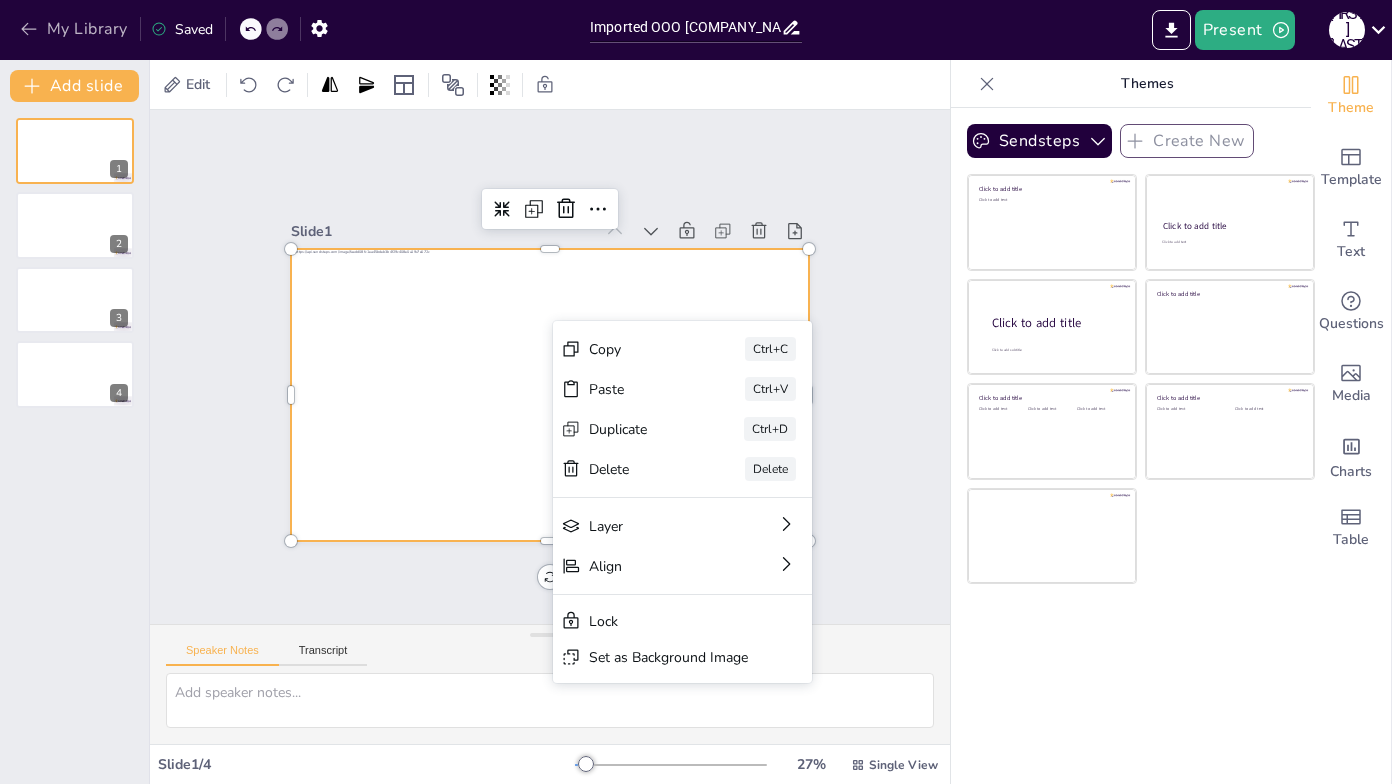 click 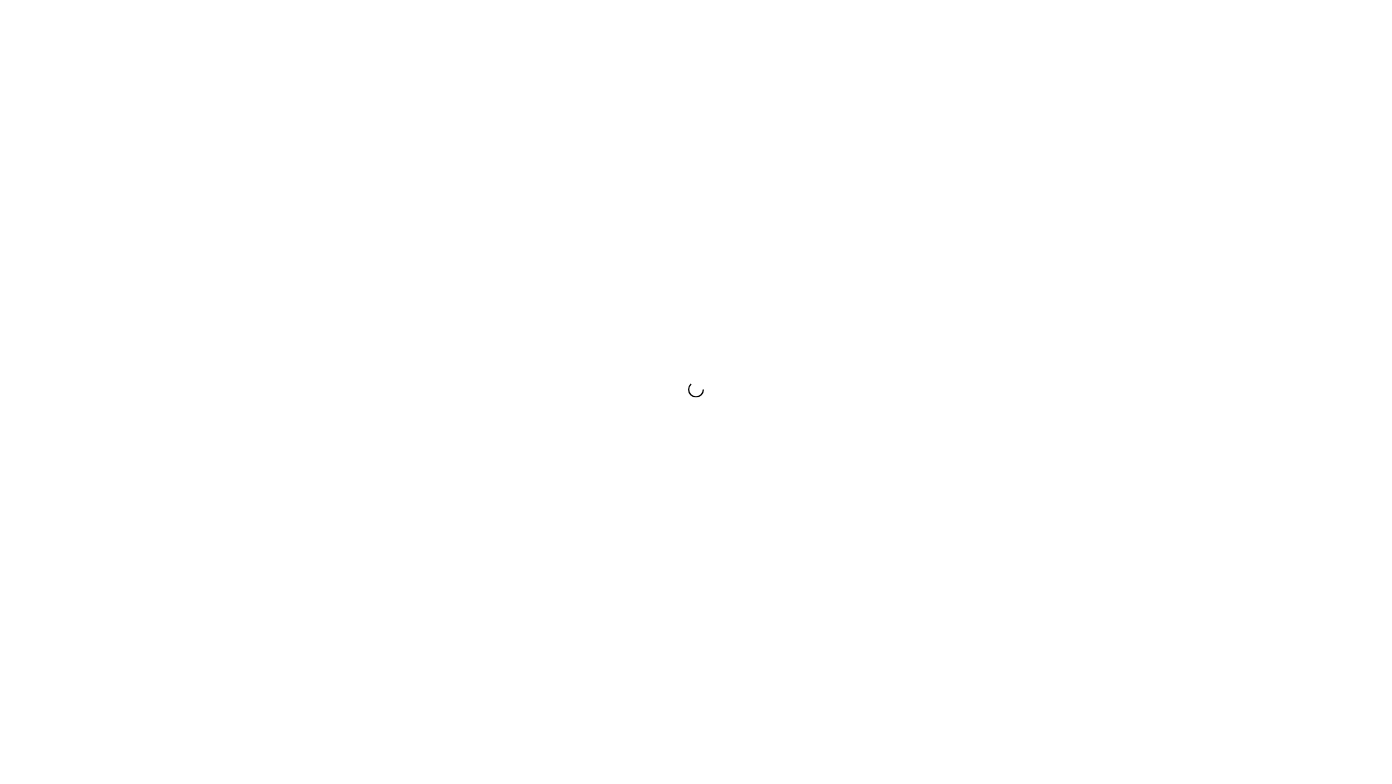 scroll, scrollTop: 0, scrollLeft: 0, axis: both 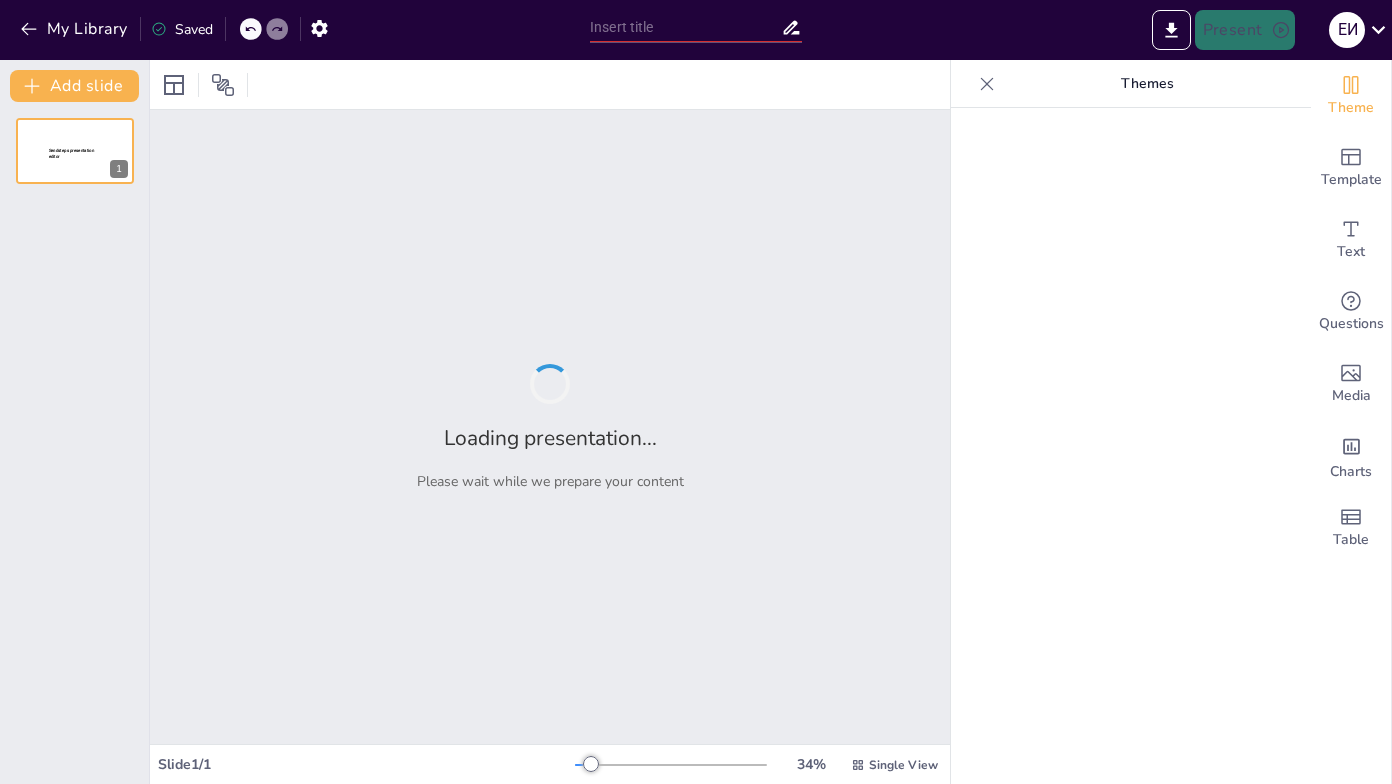 type on "Оптимальный Смарт-Комплект: Решения для Бухгалтерии и Кадров" 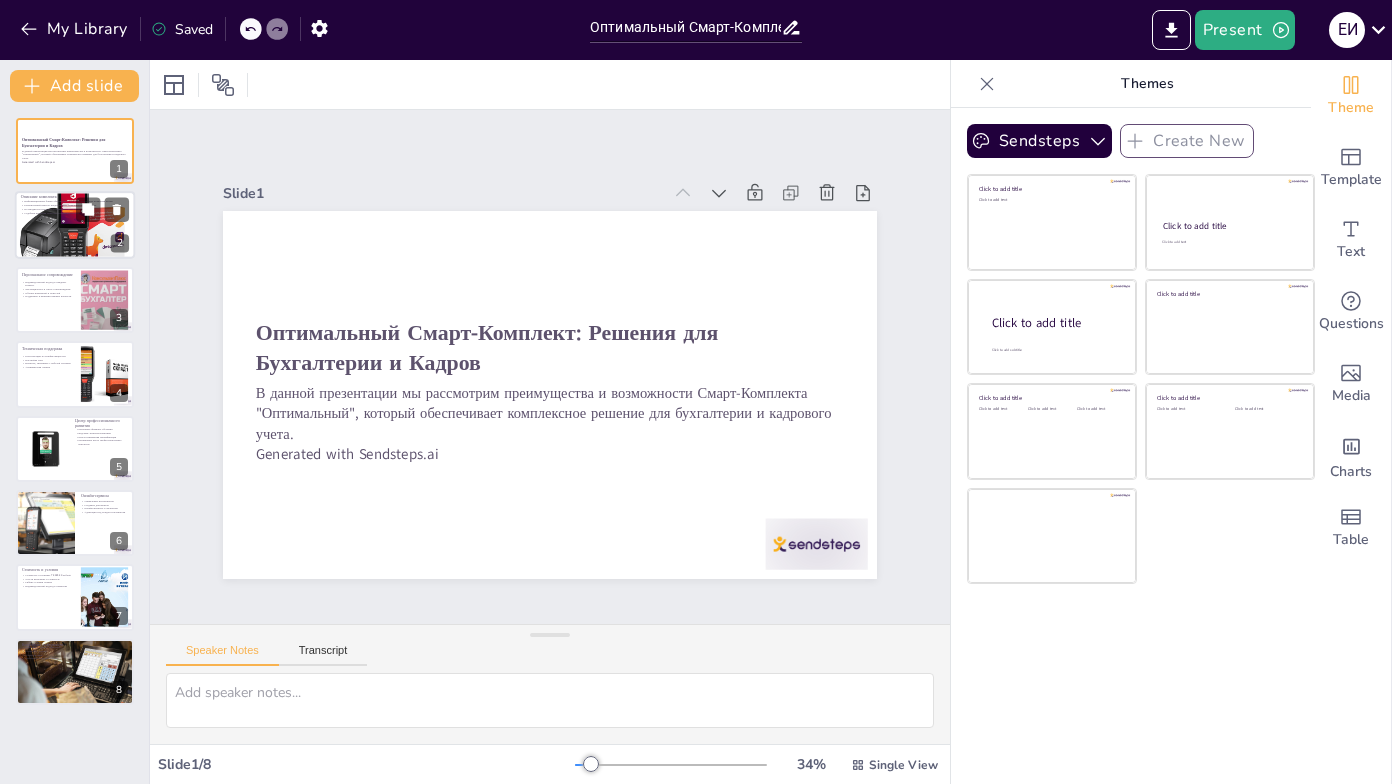 click at bounding box center [75, 225] 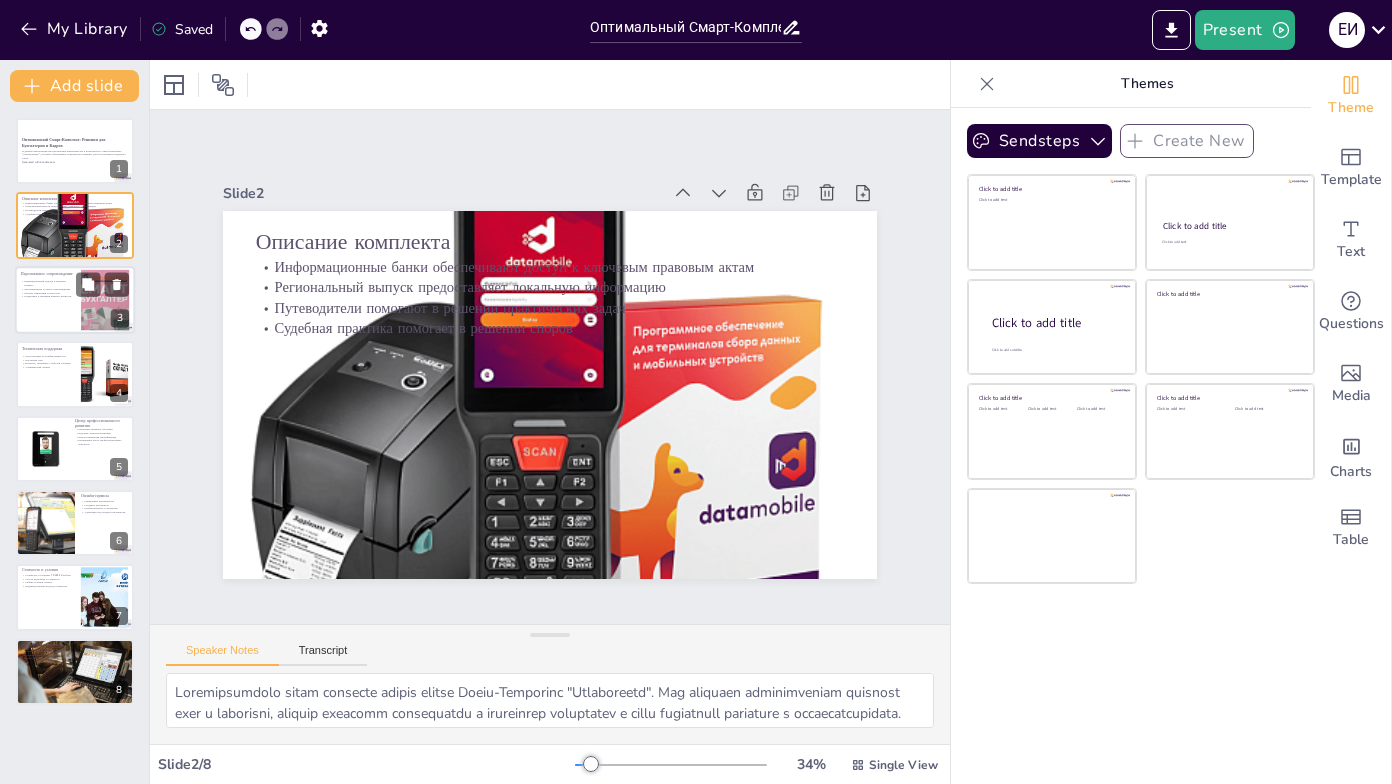 click on "Поддержка в решении важных вопросов" at bounding box center (48, 296) 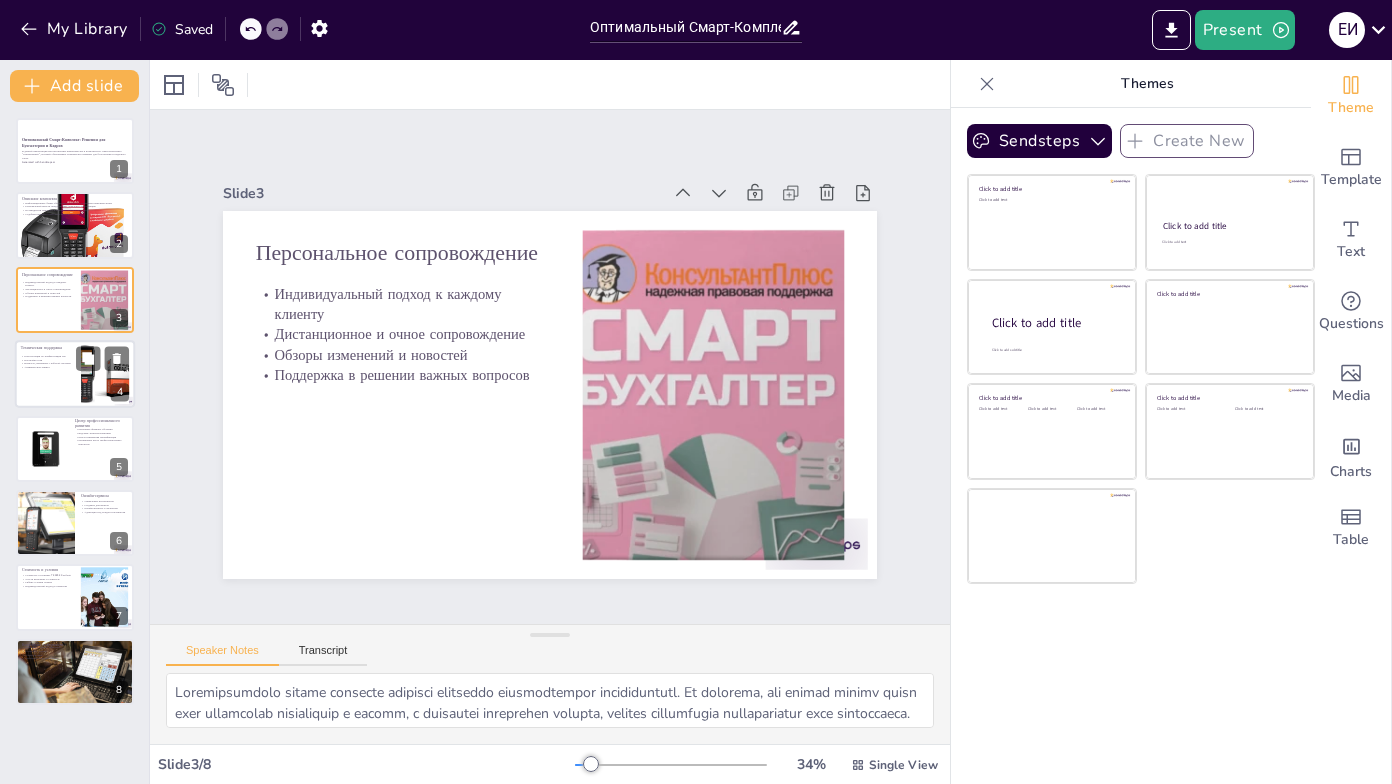 click at bounding box center [75, 374] 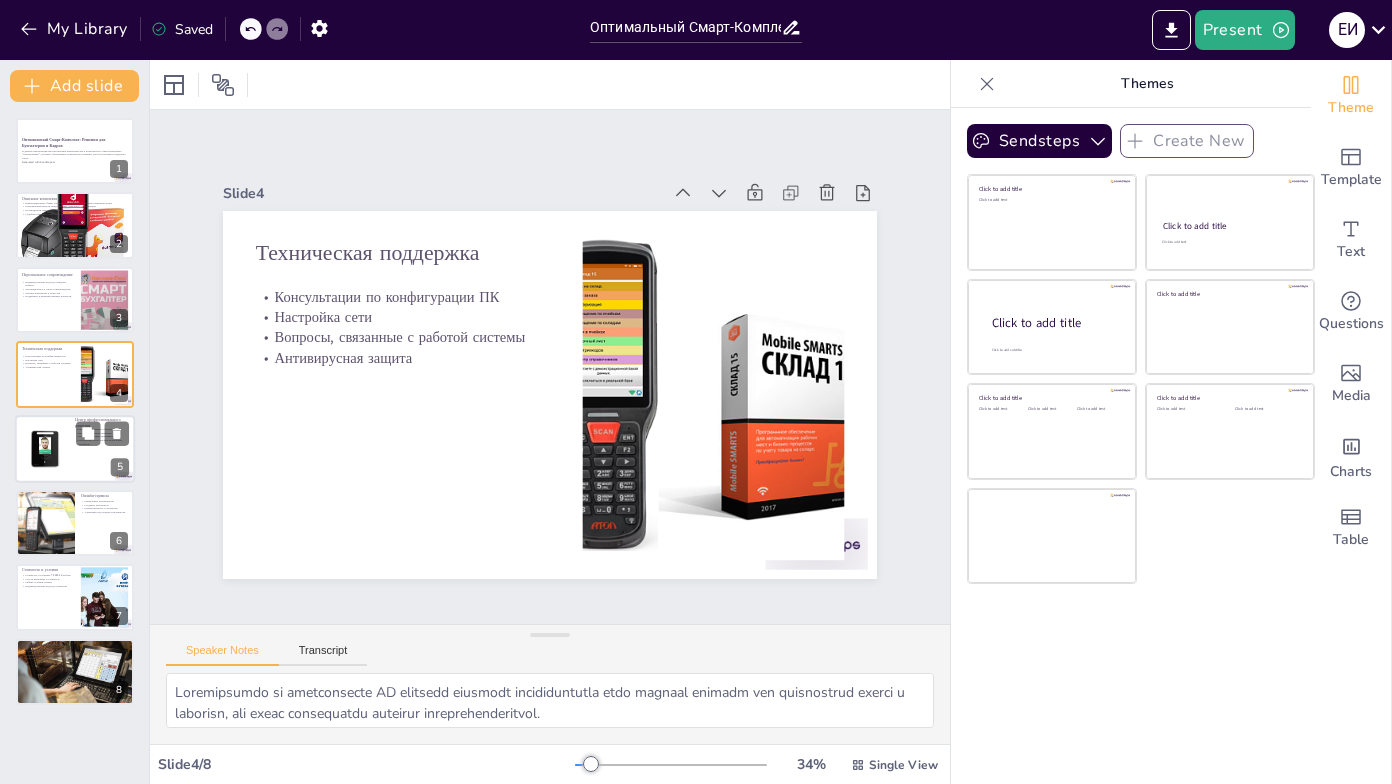 click at bounding box center (45, 448) 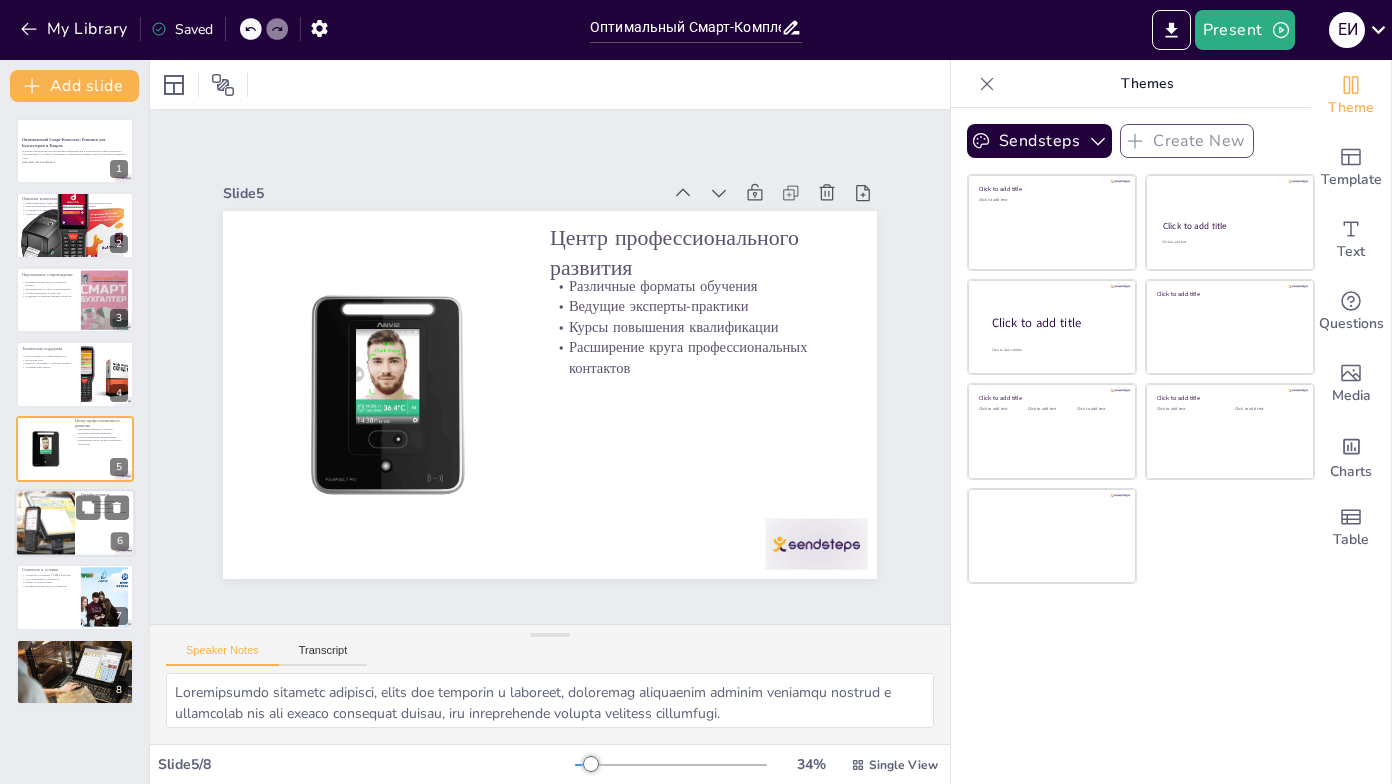 click at bounding box center [45, 523] 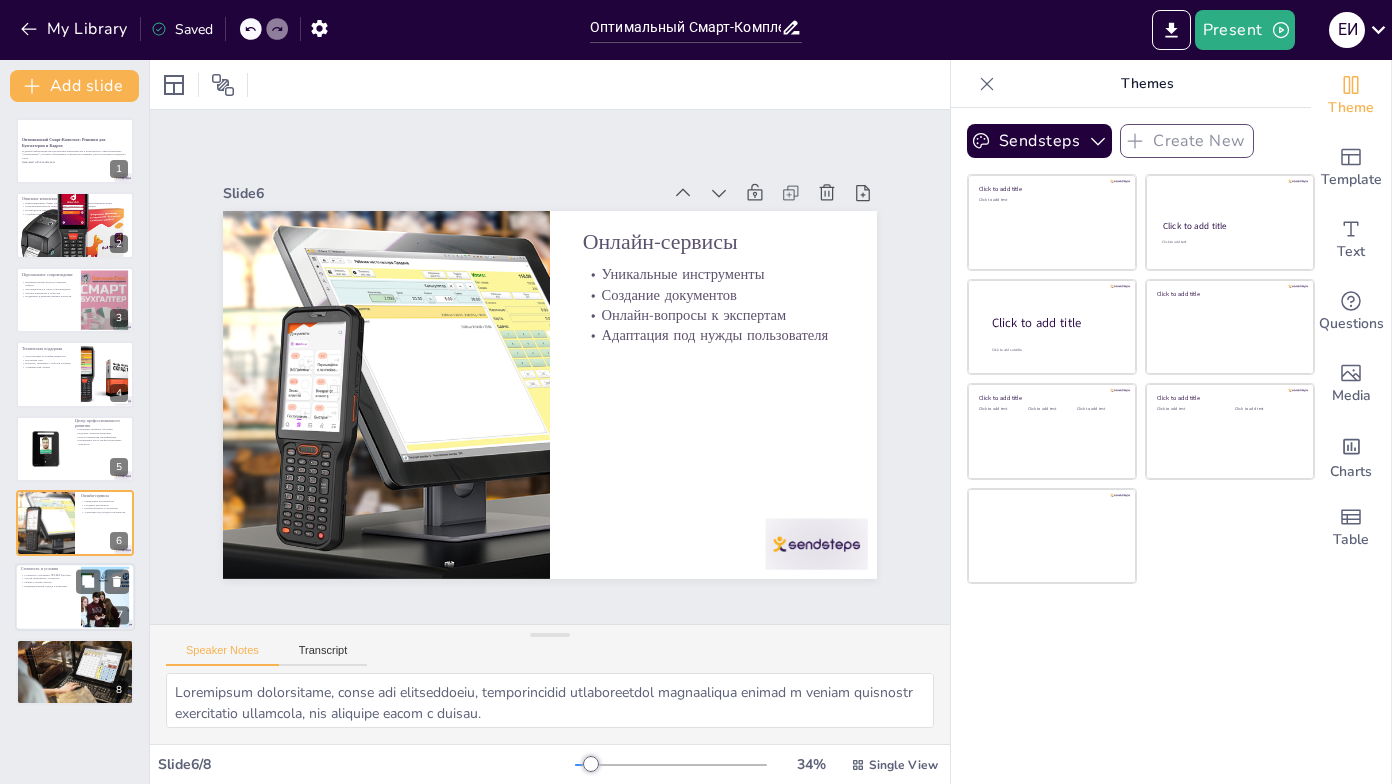 click at bounding box center (105, 597) 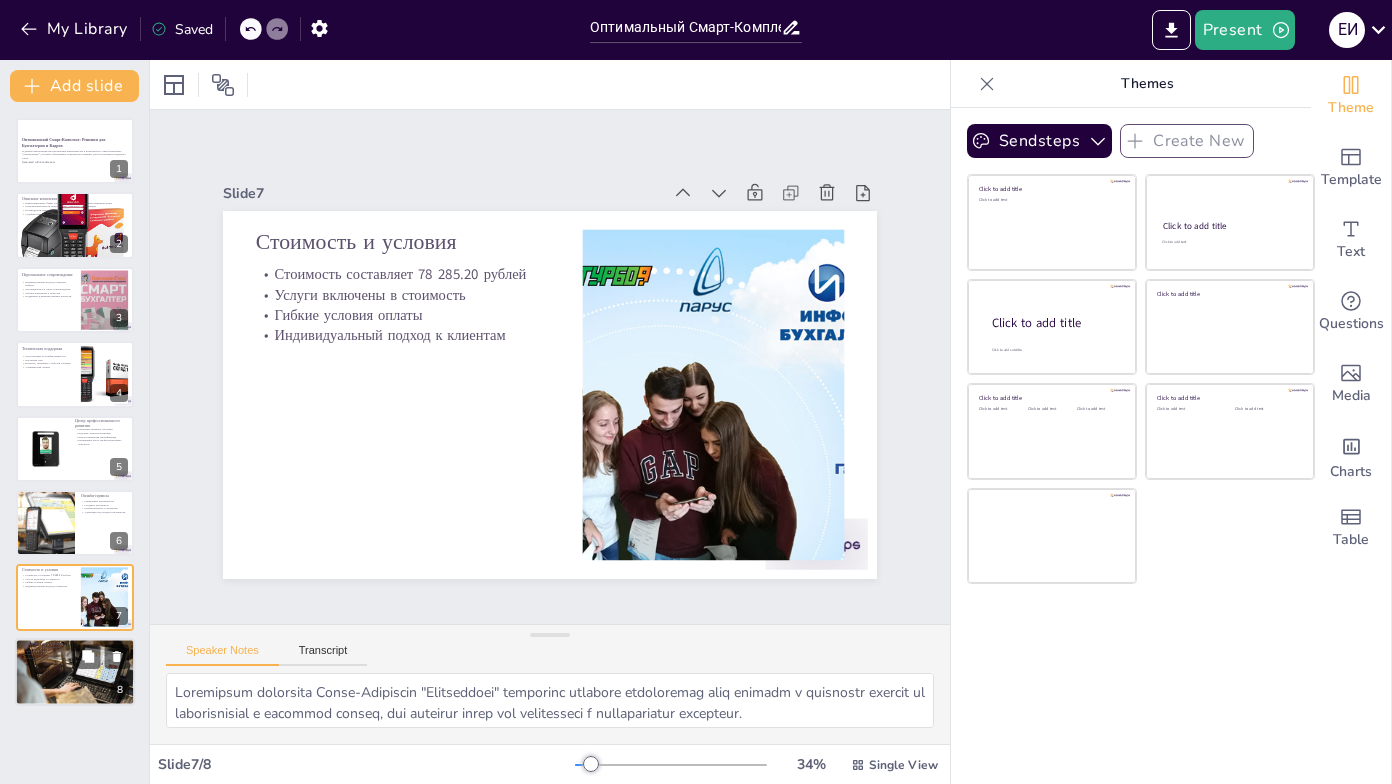 click on "Обратная связь" at bounding box center [75, 655] 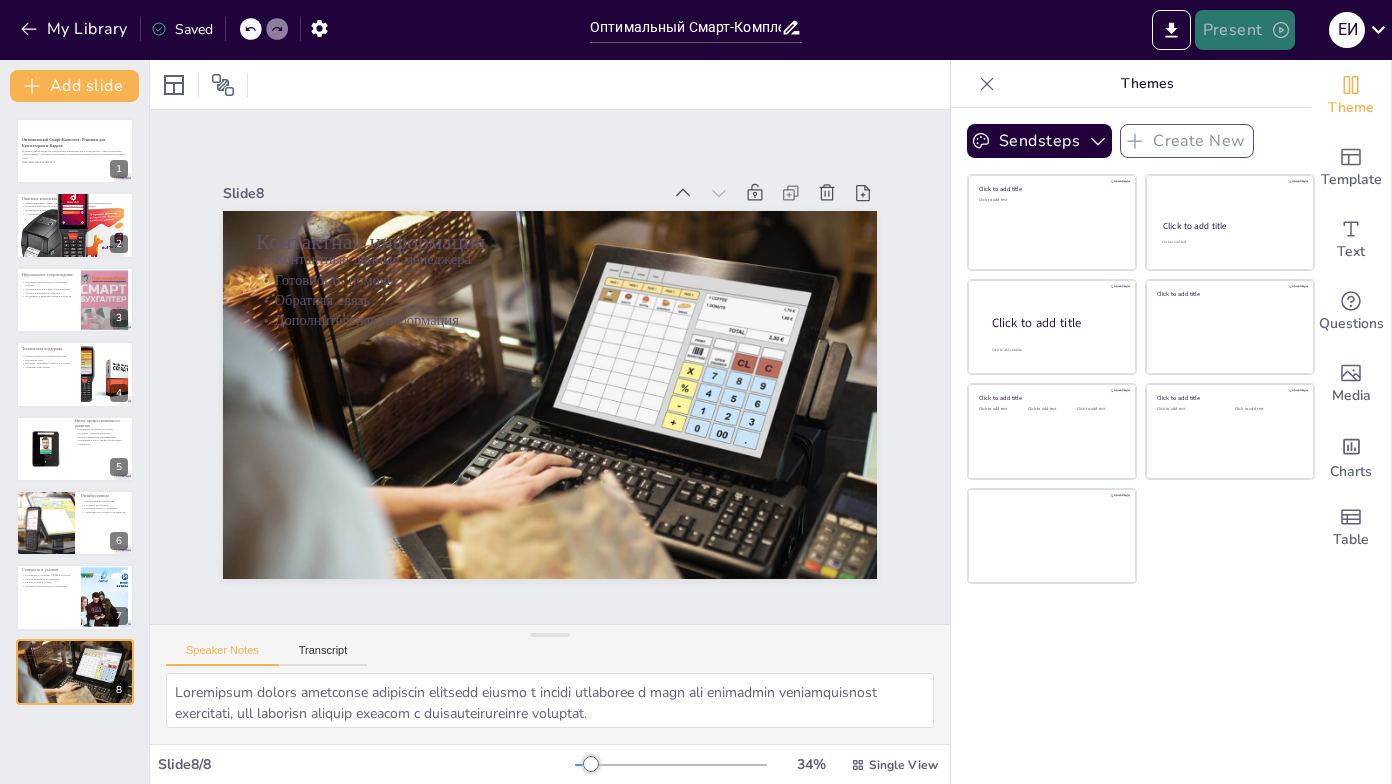 click on "Present" at bounding box center (1245, 30) 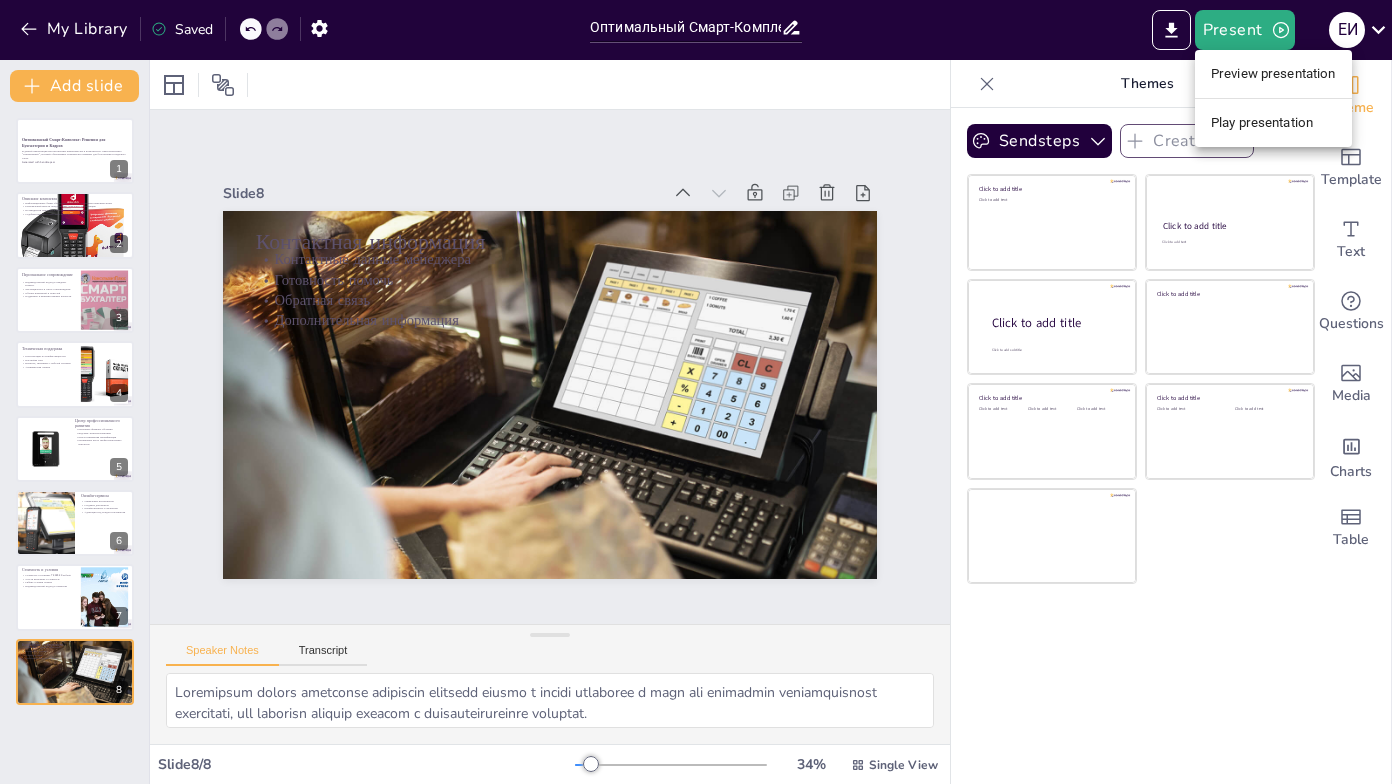 click at bounding box center [696, 392] 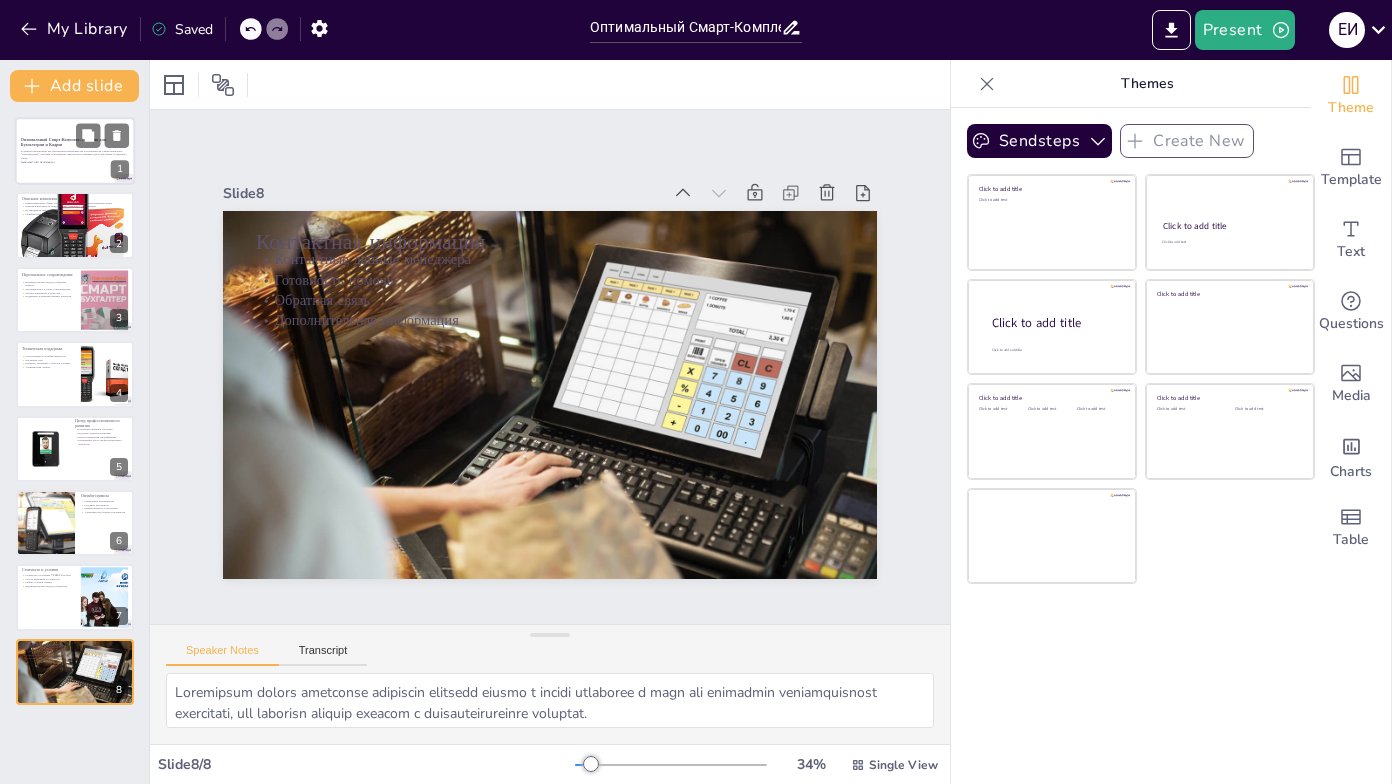 click on "Оптимальный Смарт-Комплект: Решения для Бухгалтерии и Кадров" at bounding box center (63, 142) 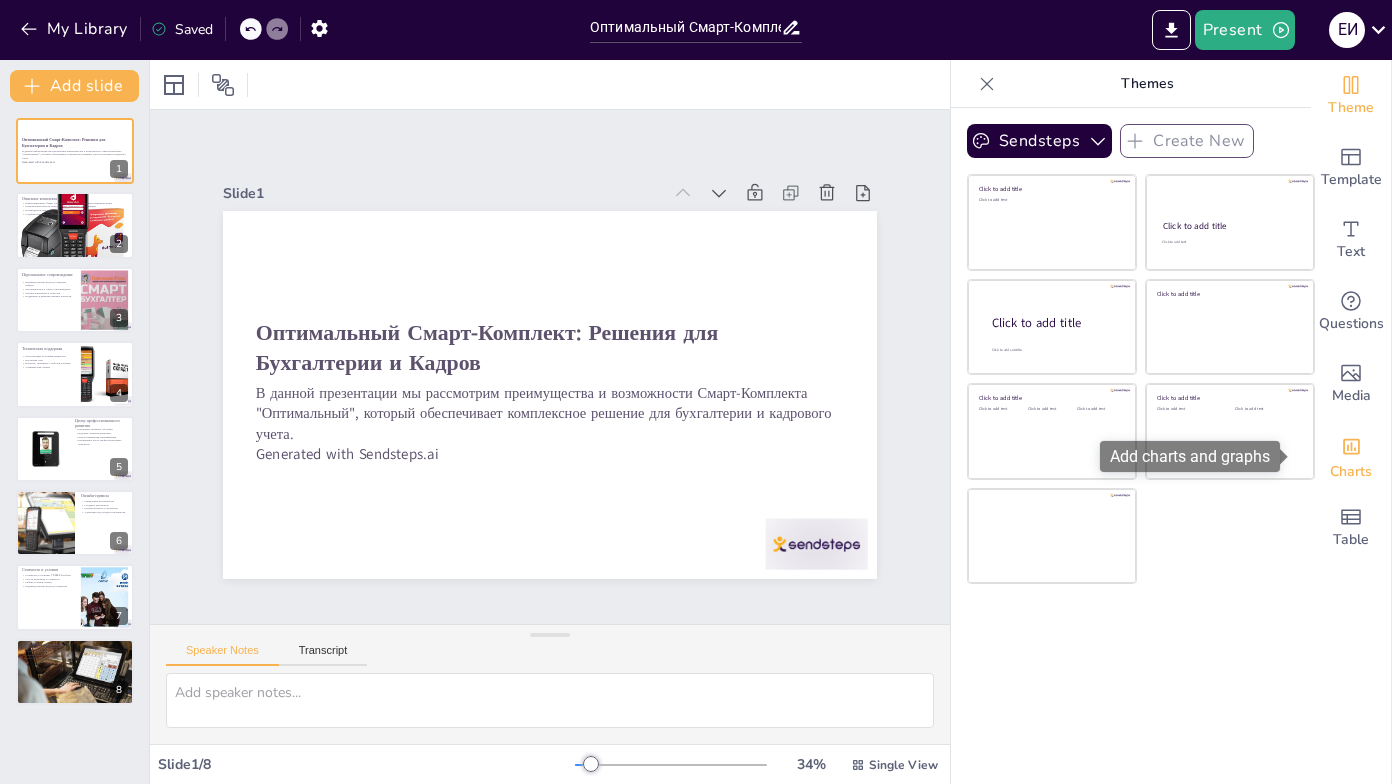 click on "Charts" at bounding box center (1351, 472) 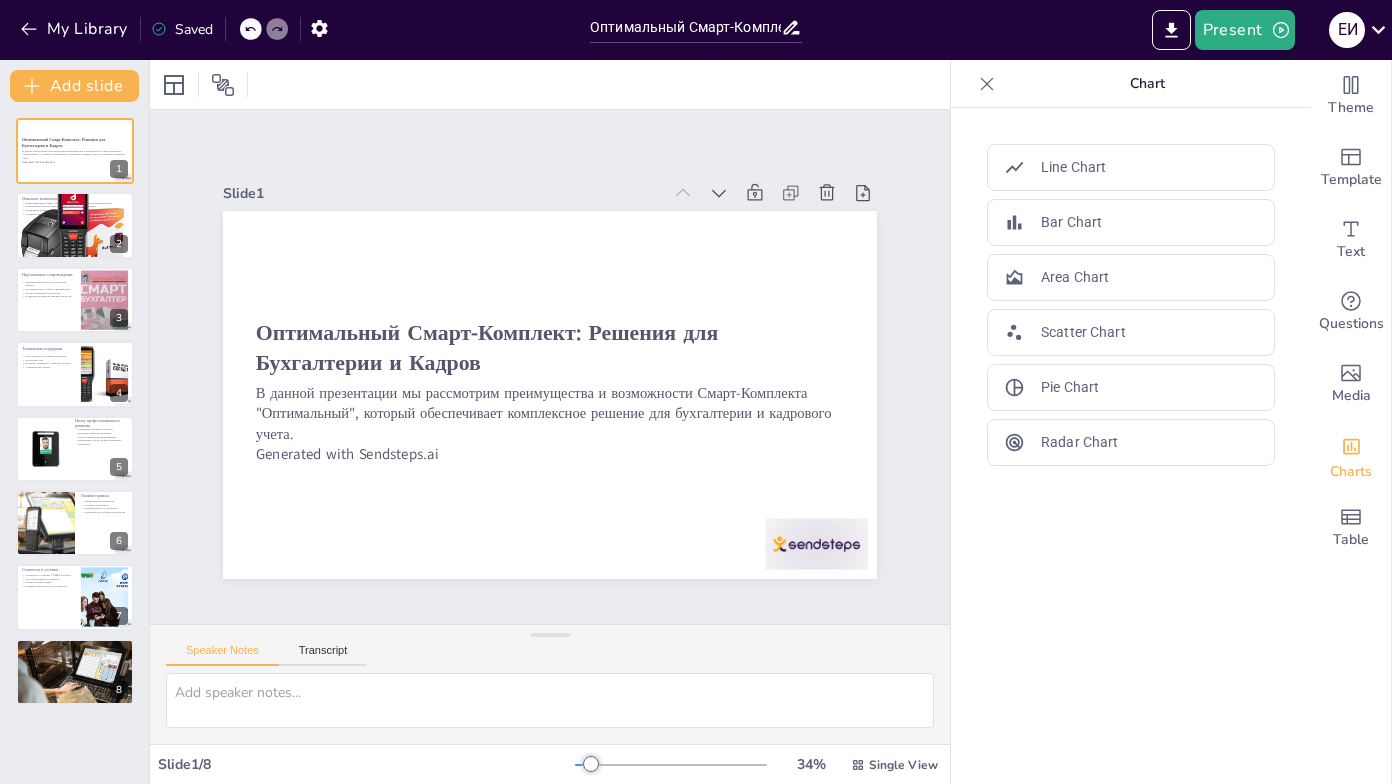click 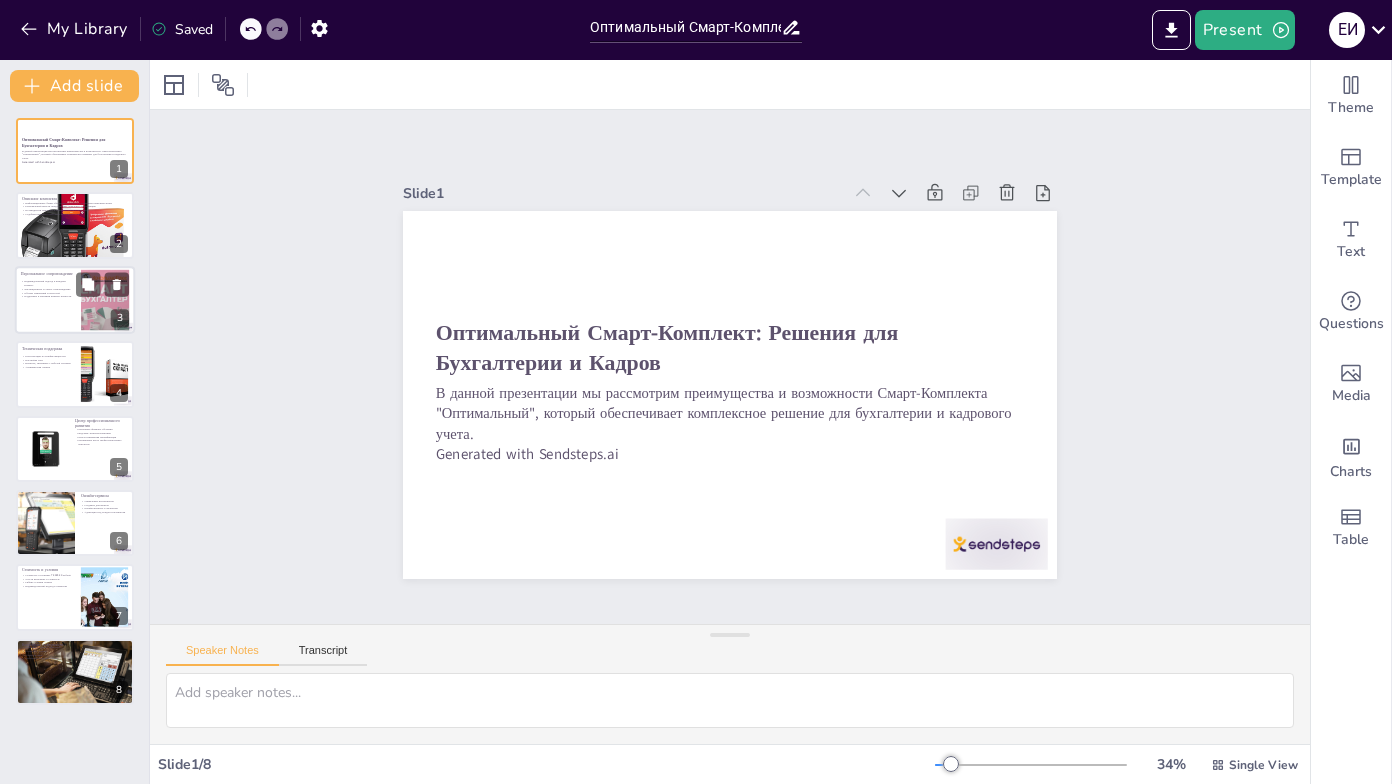 click at bounding box center (104, 299) 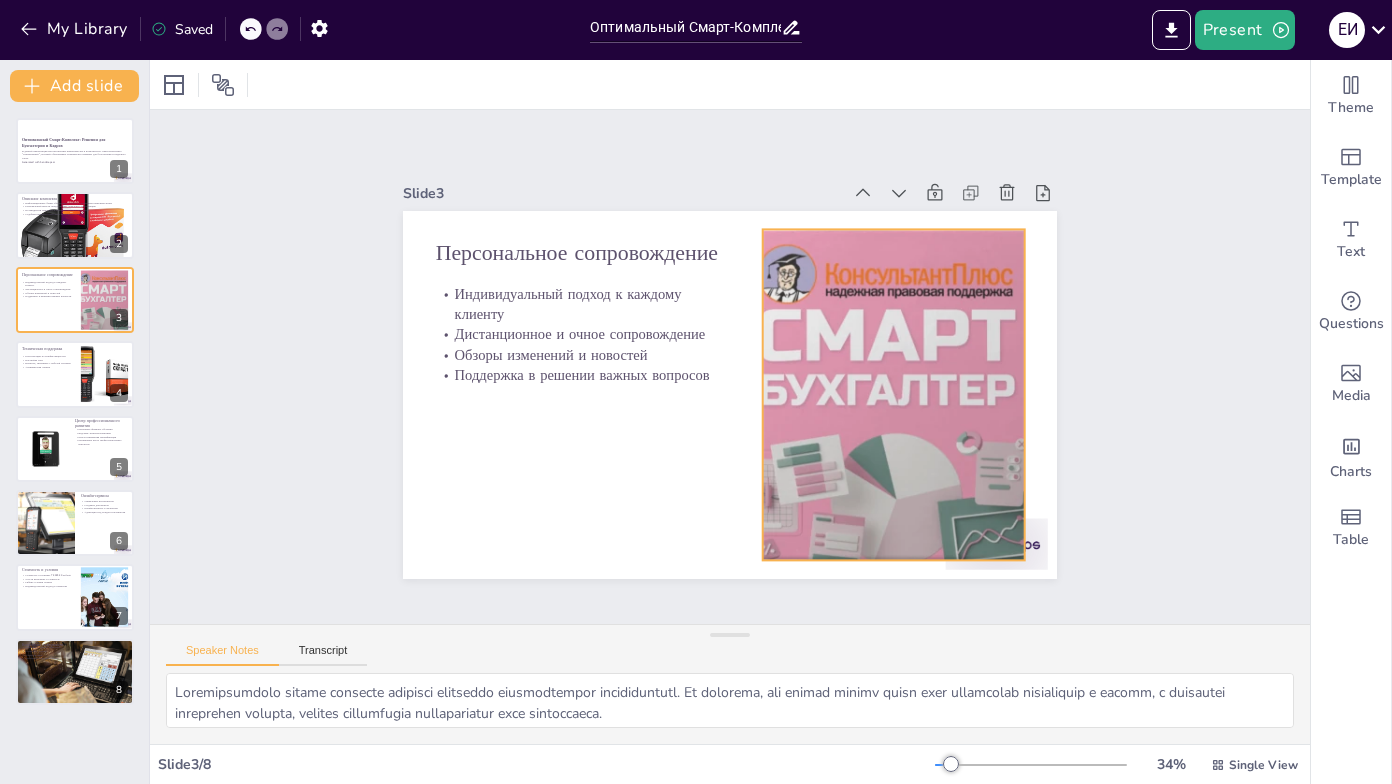 click at bounding box center [576, 305] 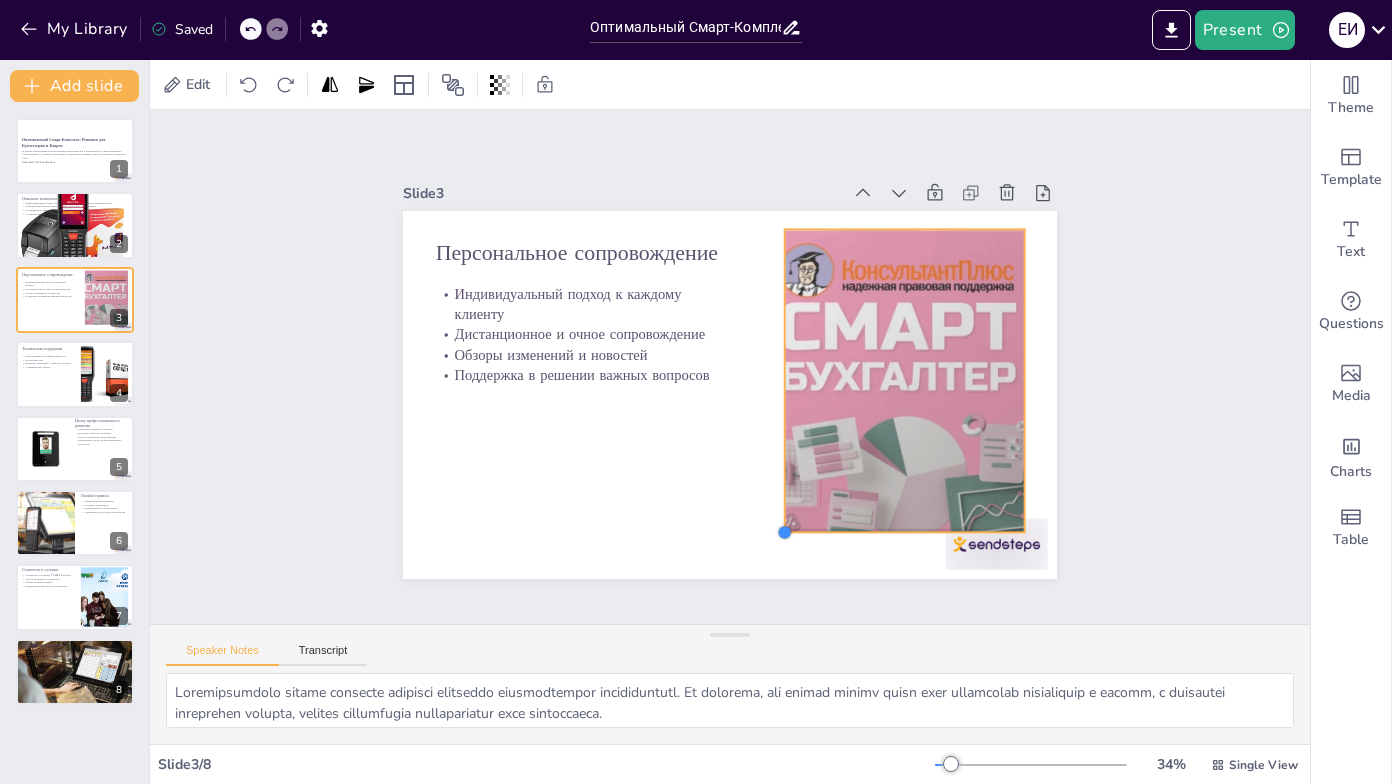 drag, startPoint x: 747, startPoint y: 555, endPoint x: 769, endPoint y: 413, distance: 143.69412 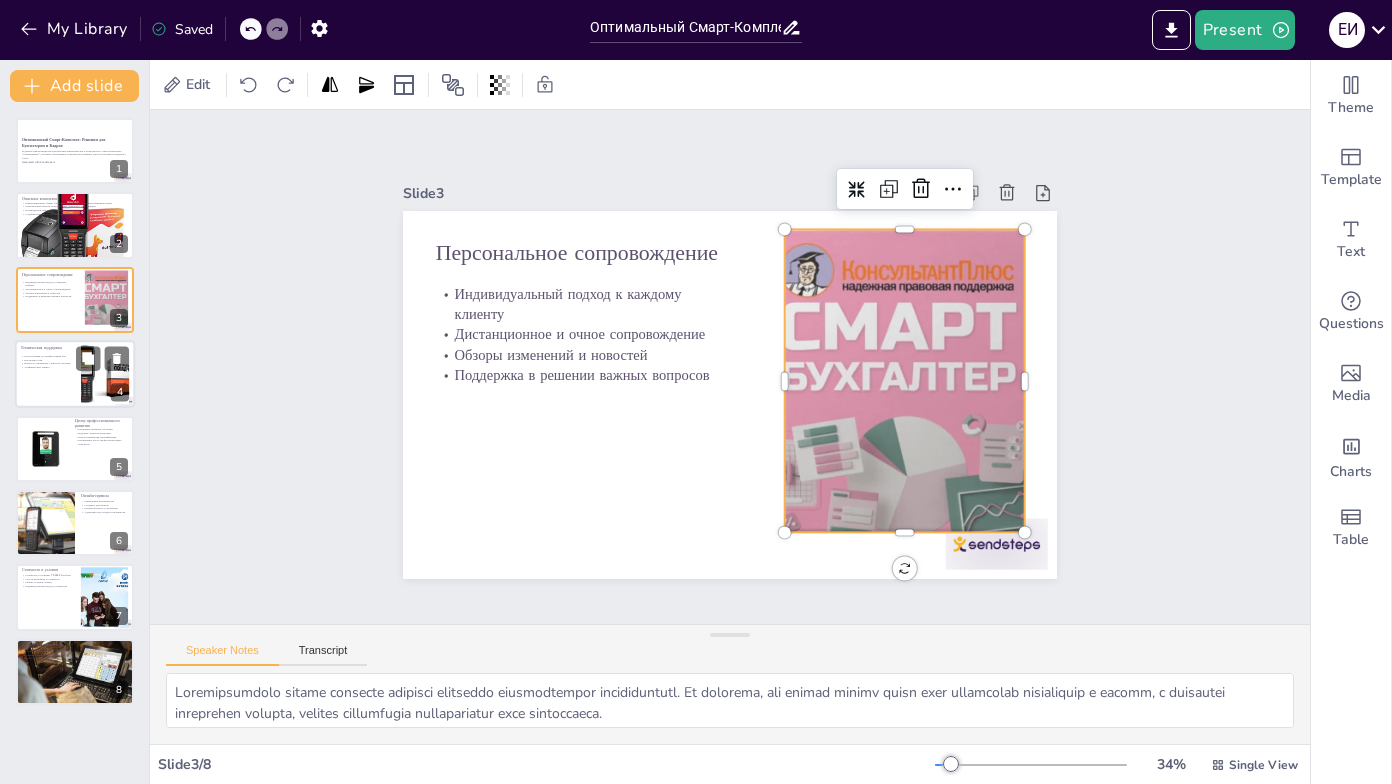 click at bounding box center [75, 374] 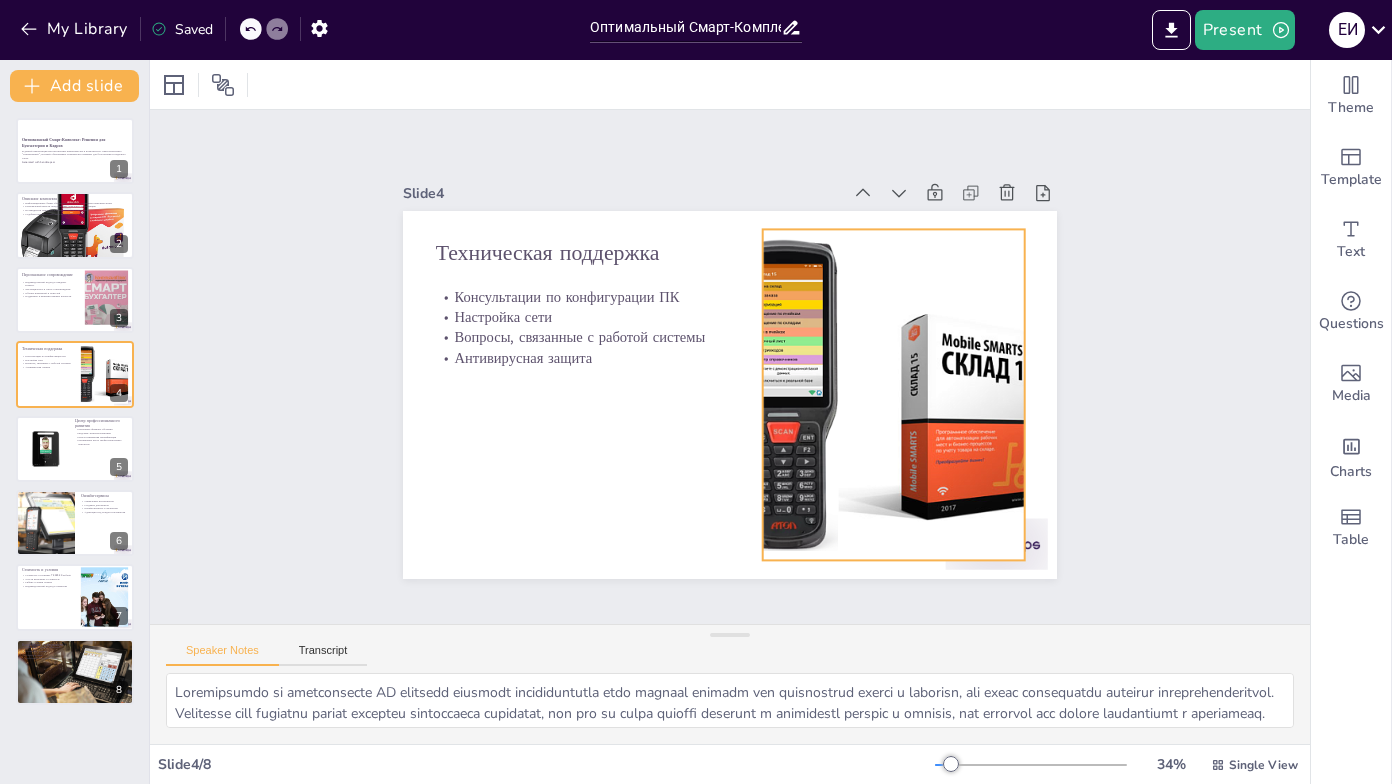 click at bounding box center (857, 472) 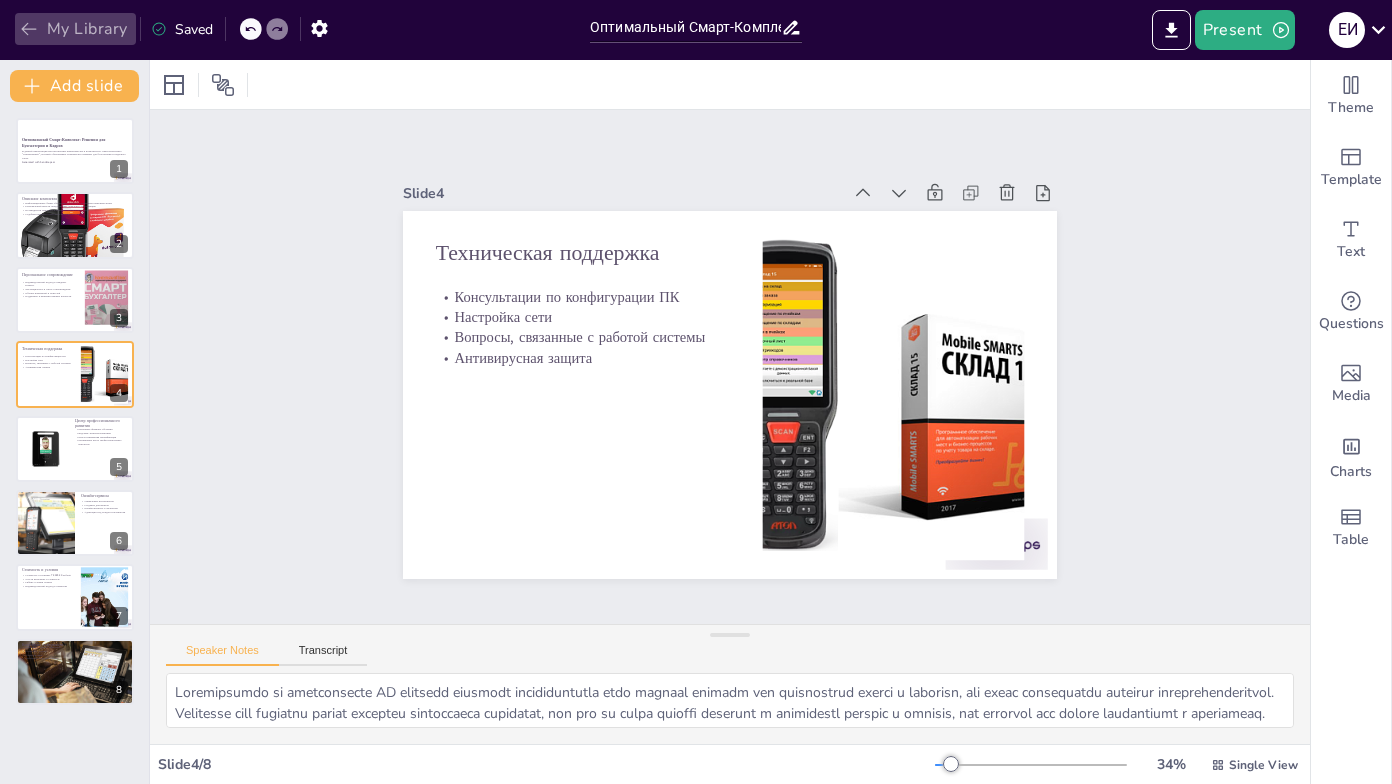 click on "My Library" at bounding box center (75, 29) 